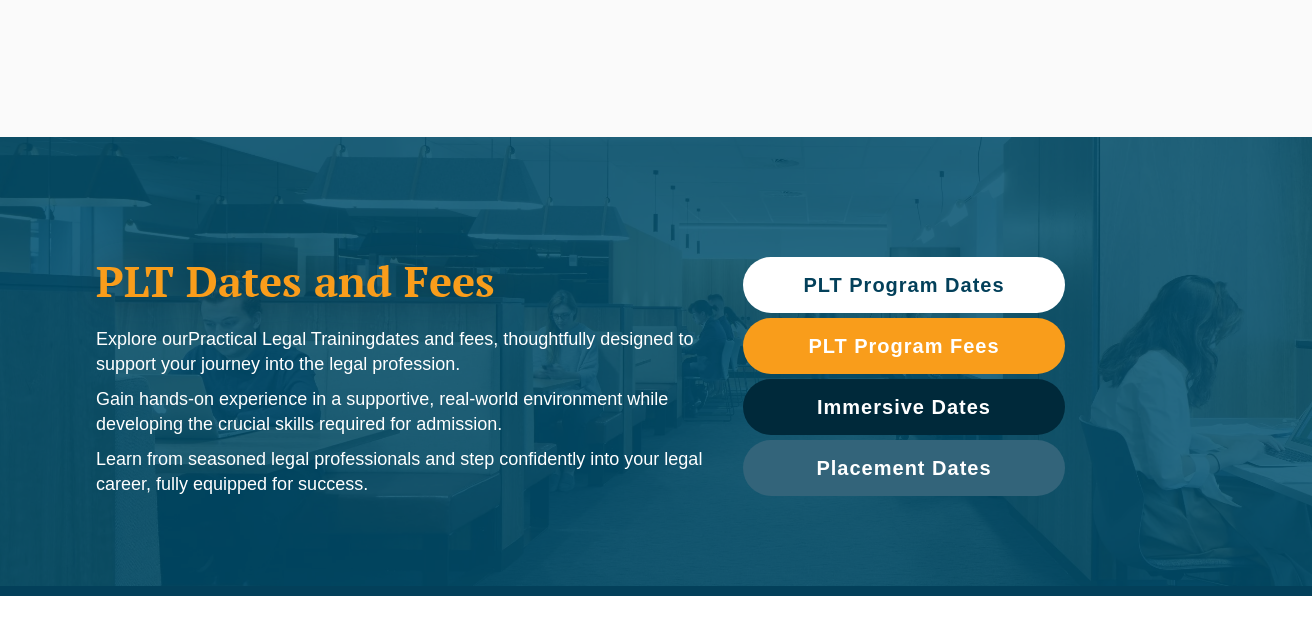 scroll, scrollTop: 0, scrollLeft: 0, axis: both 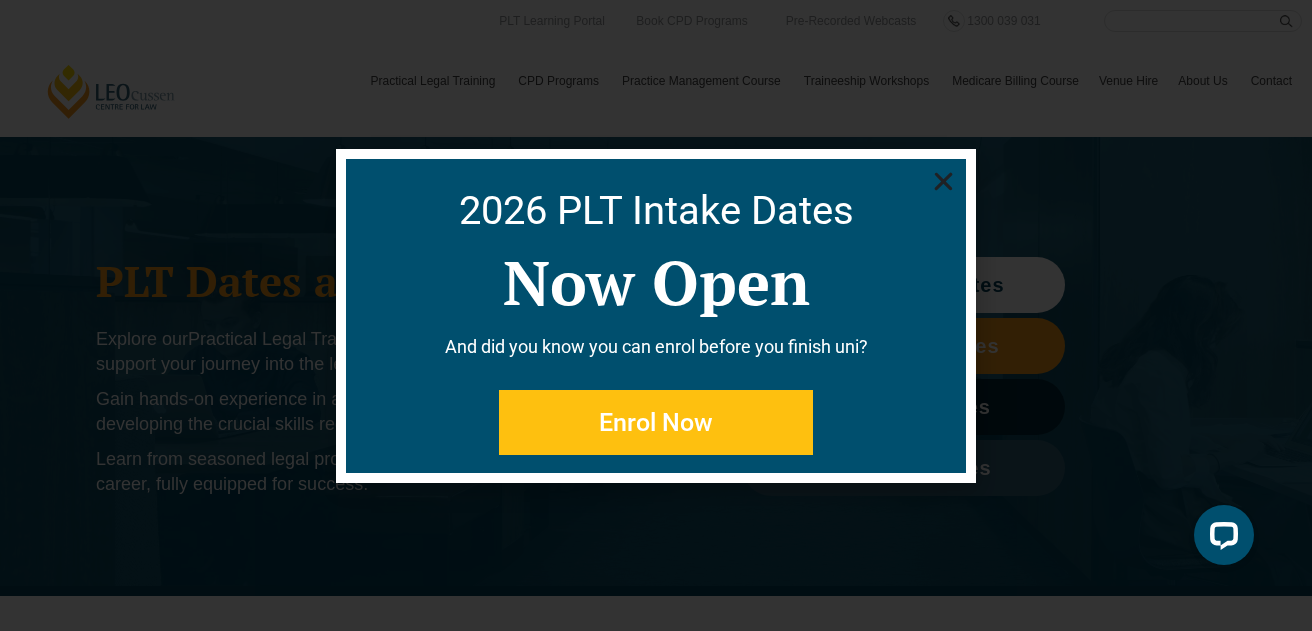 click 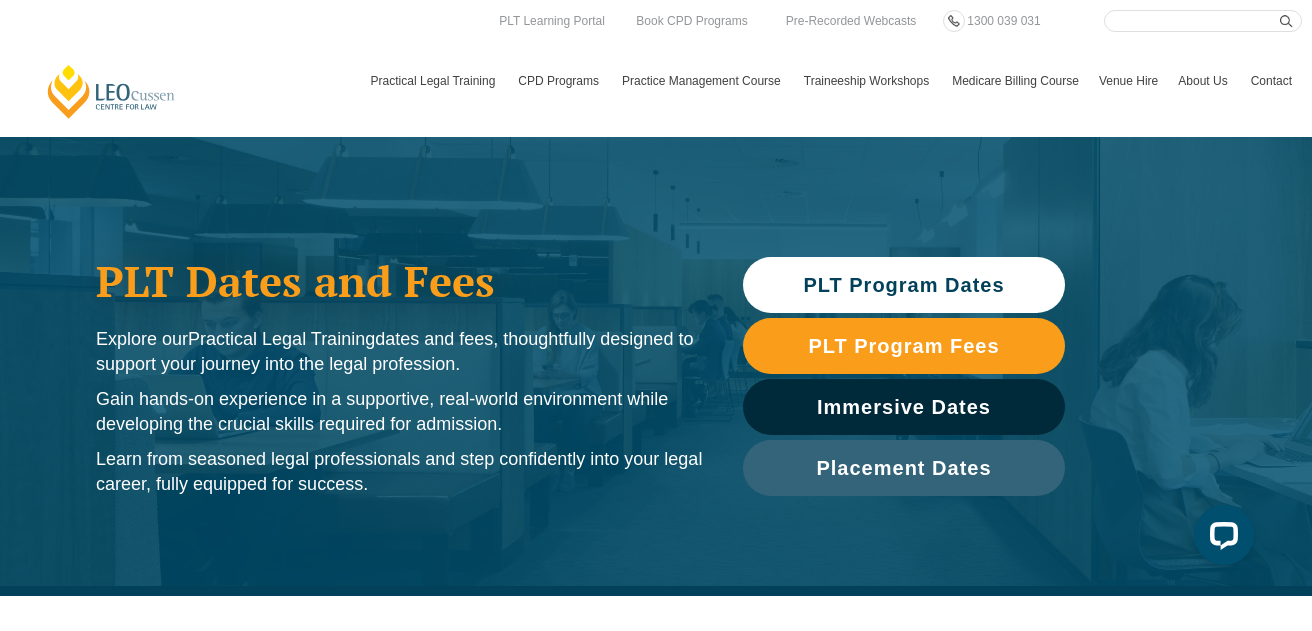 click on "PLT Program Dates" at bounding box center (904, 285) 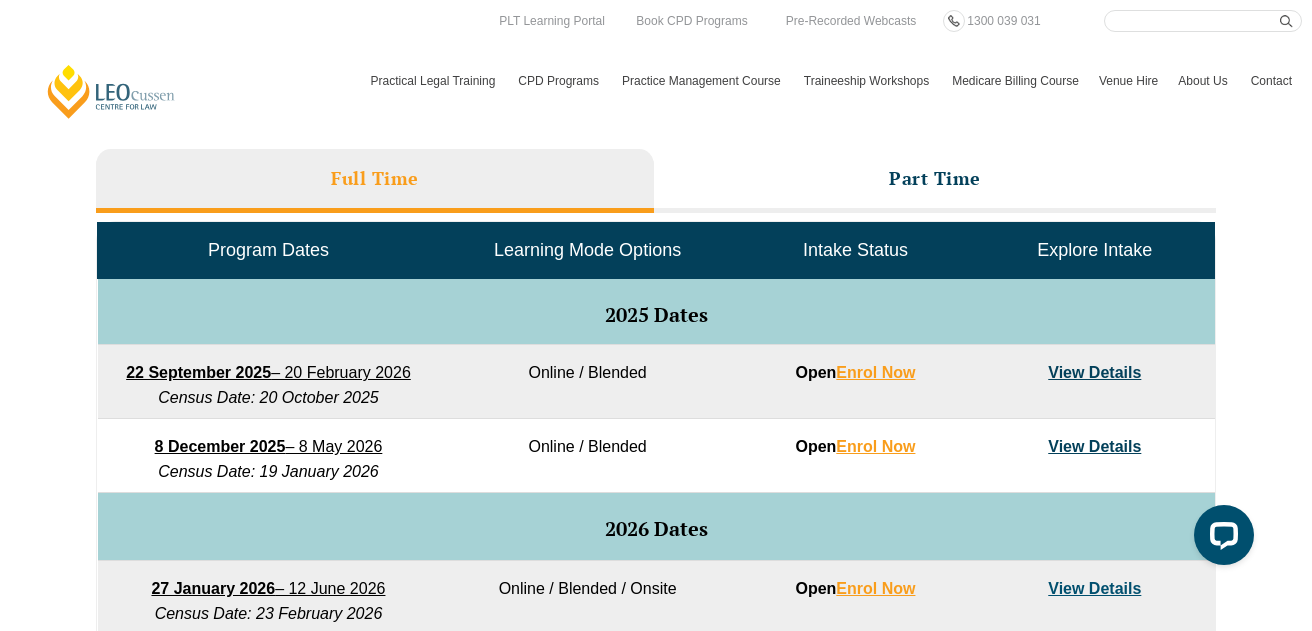 scroll, scrollTop: 854, scrollLeft: 0, axis: vertical 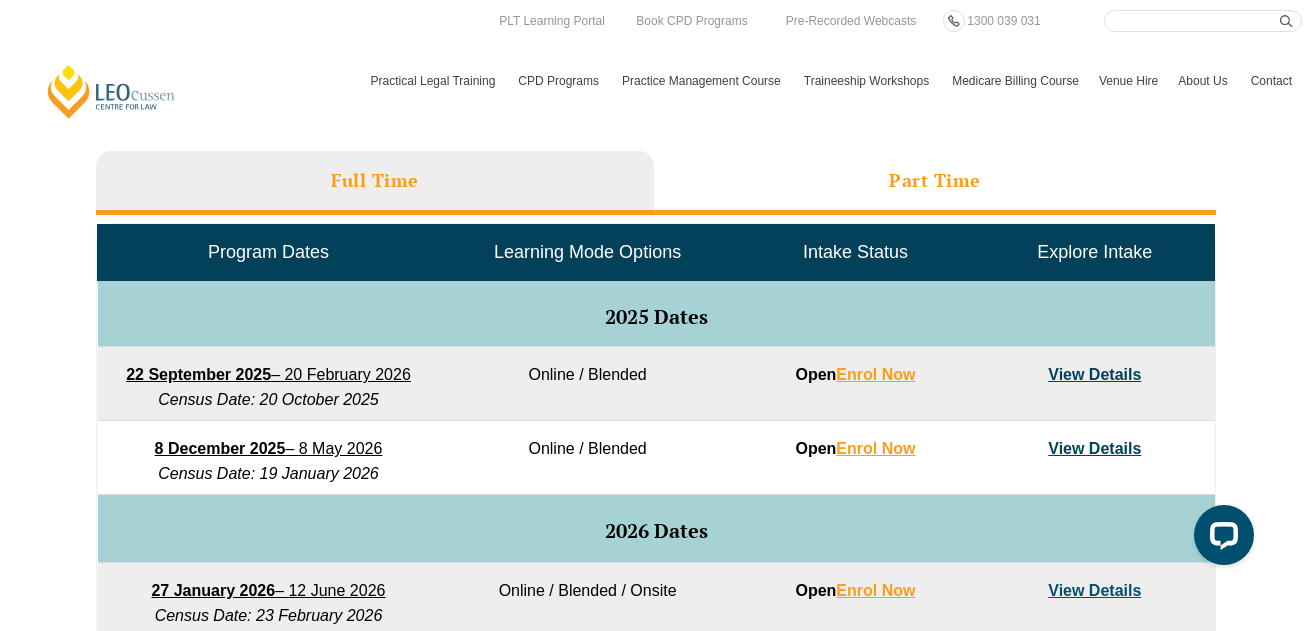 click on "Part Time" at bounding box center (935, 180) 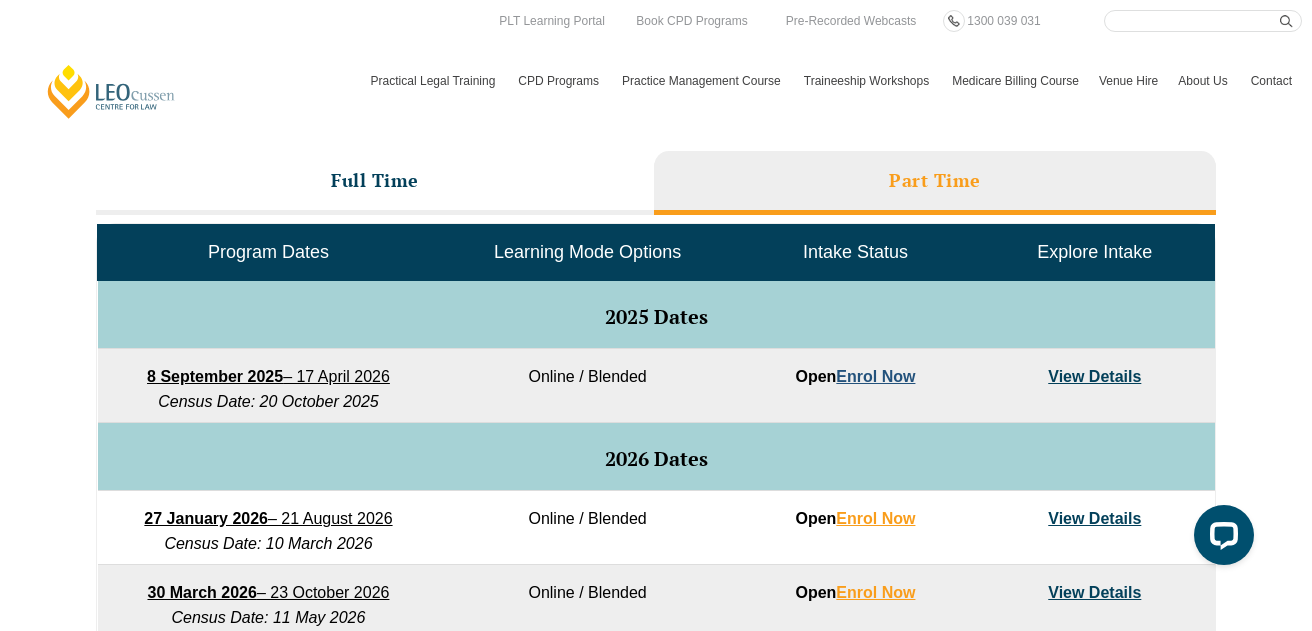 click on "Enrol Now" at bounding box center [875, 376] 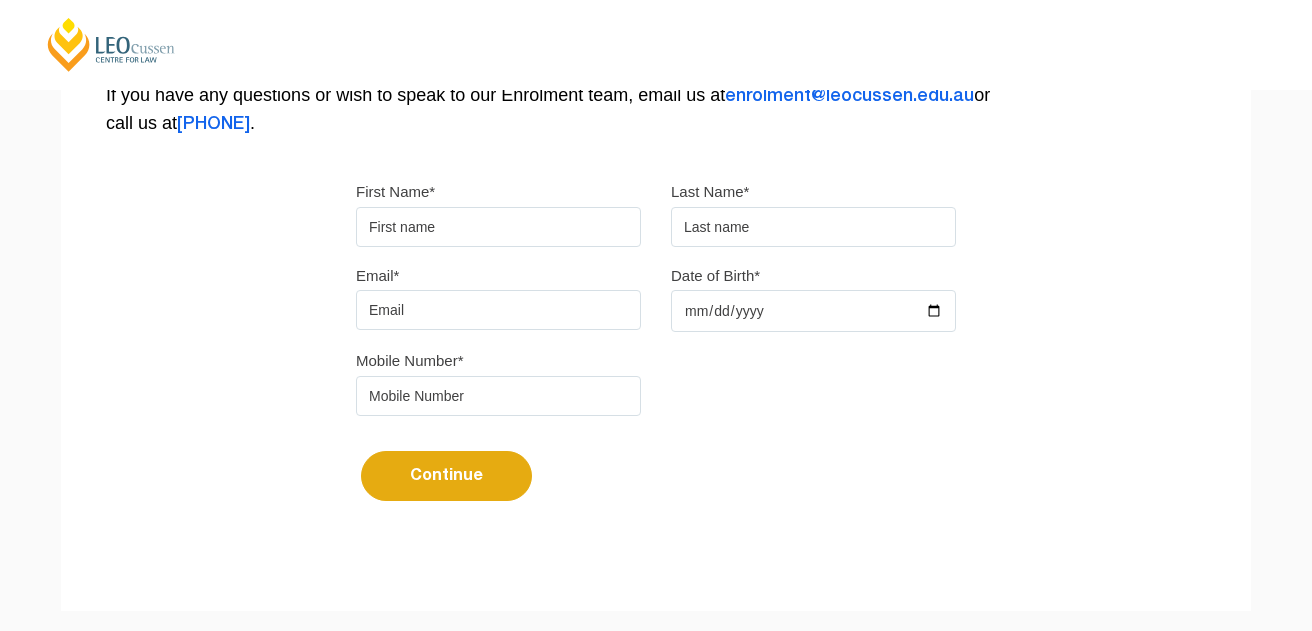 scroll, scrollTop: 0, scrollLeft: 0, axis: both 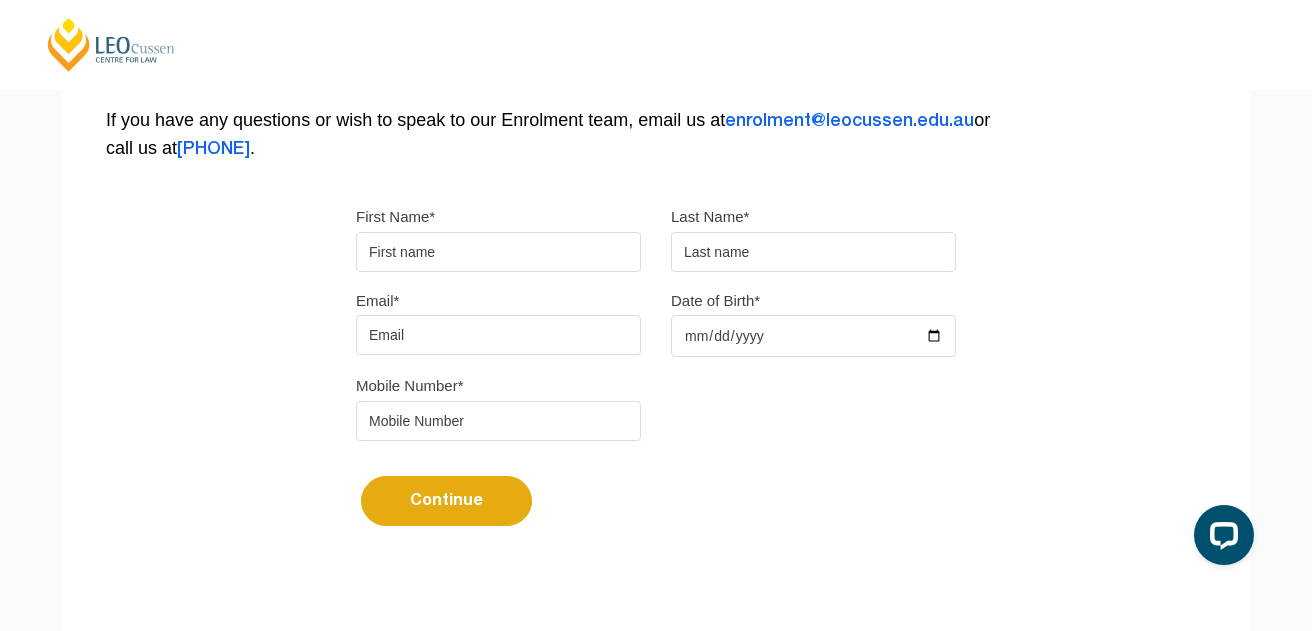 click on "First Name*" at bounding box center [498, 252] 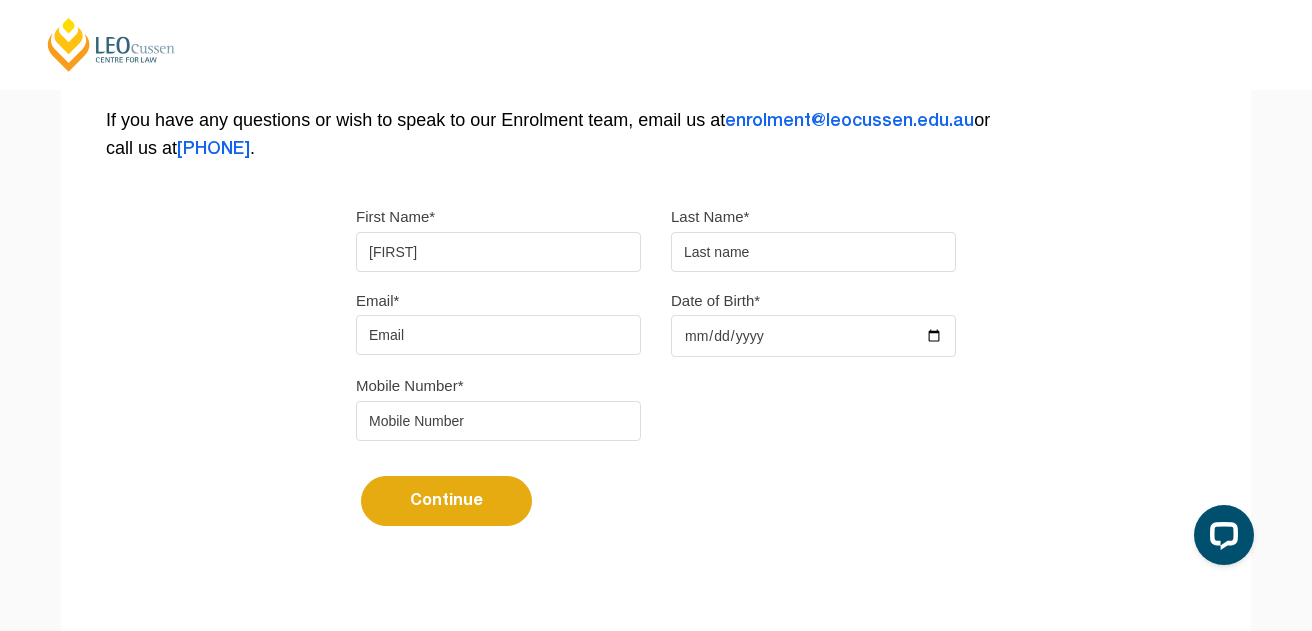 type on "[LAST]" 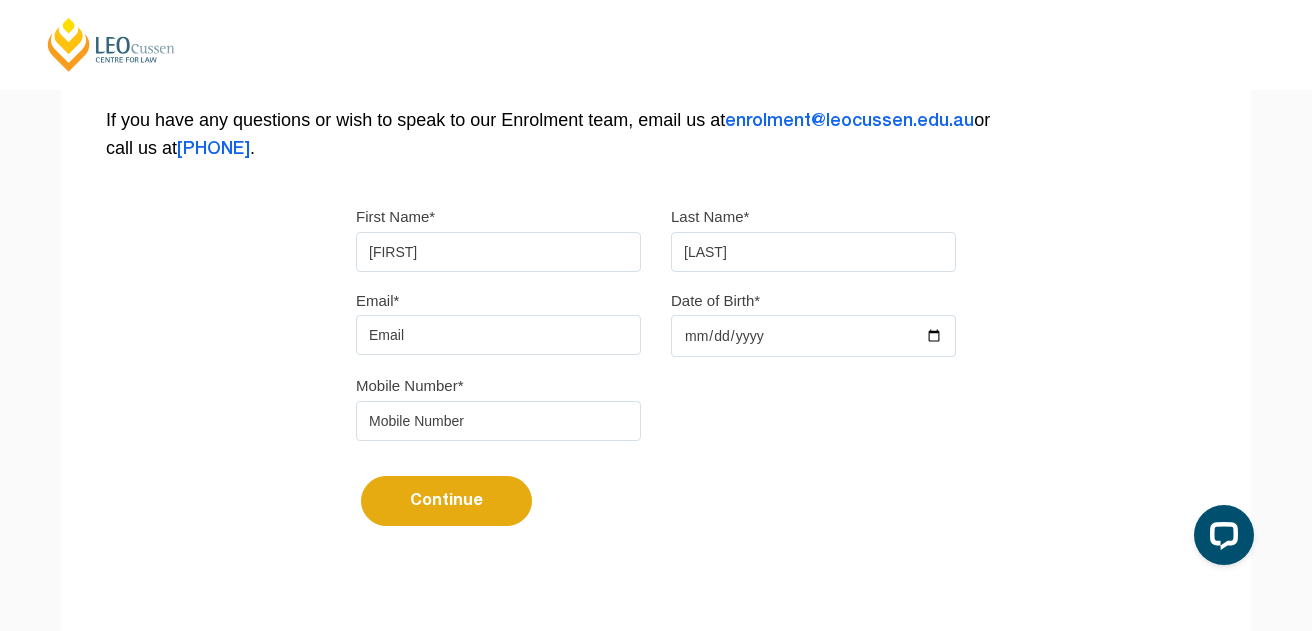 type on "[EMAIL]" 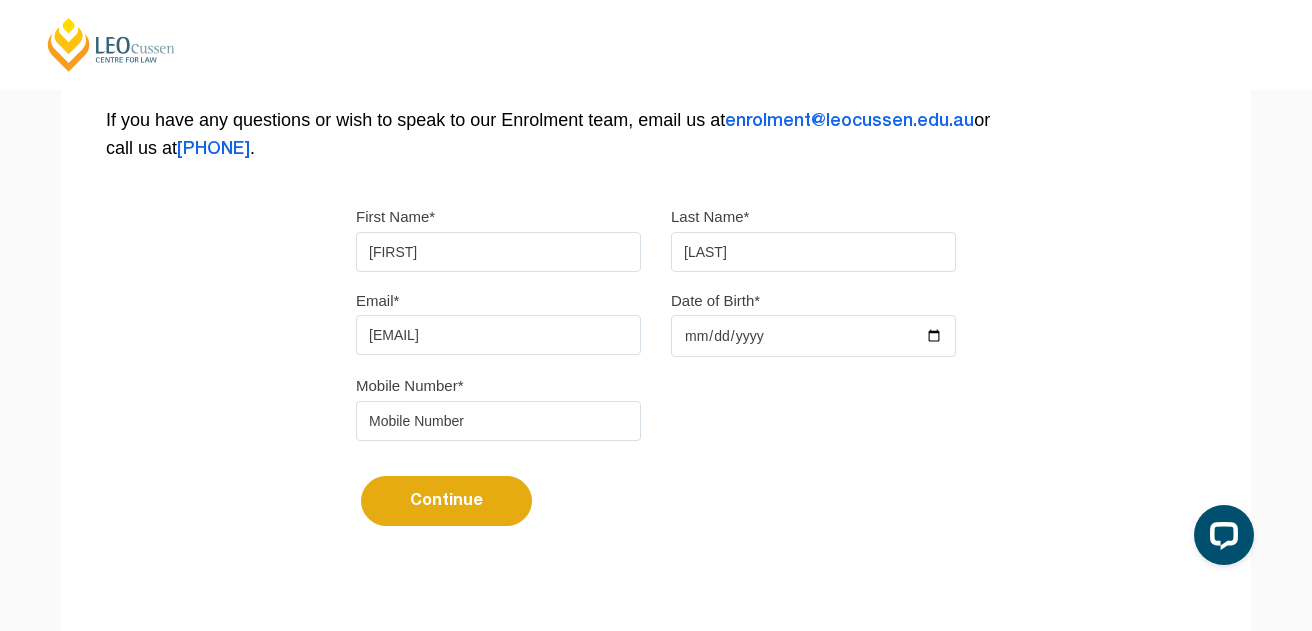 type on "[PHONE]" 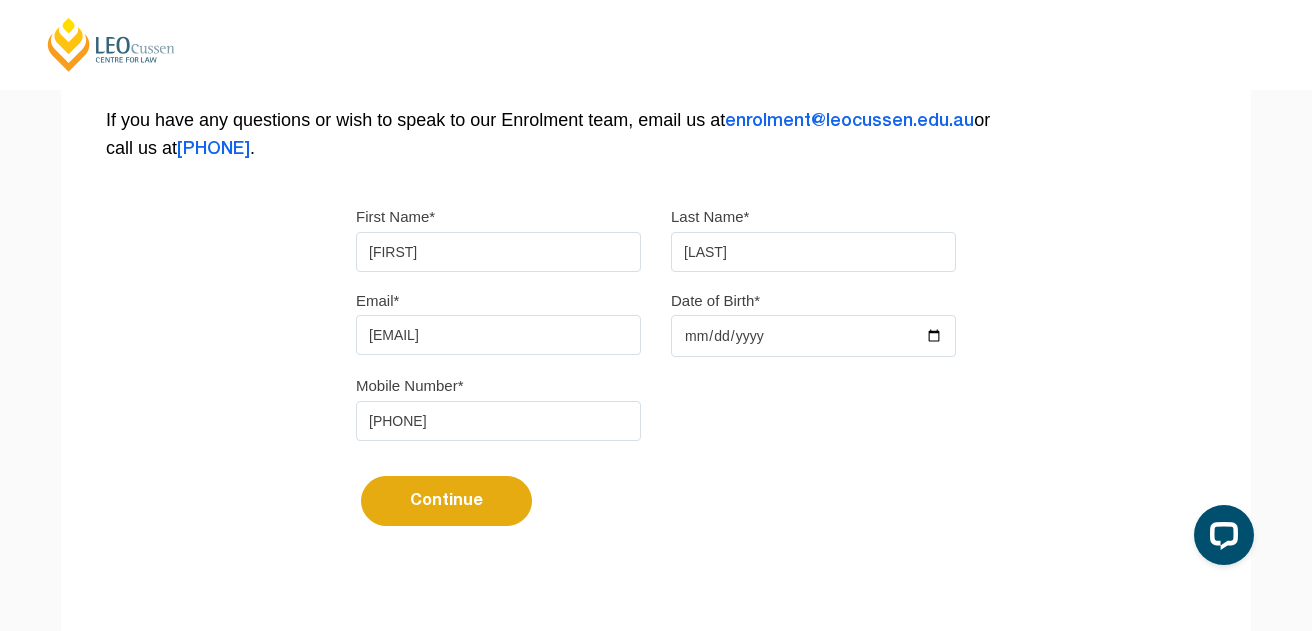 click on "Mobile Number*     [PHONE]" at bounding box center [656, 414] 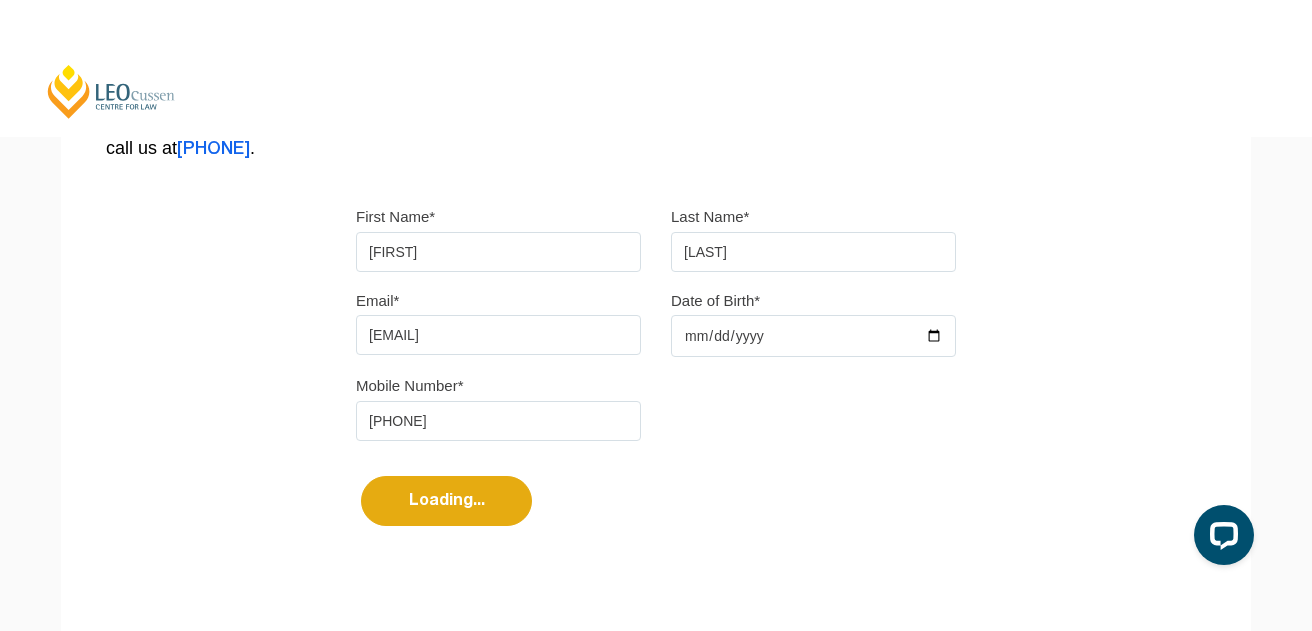select 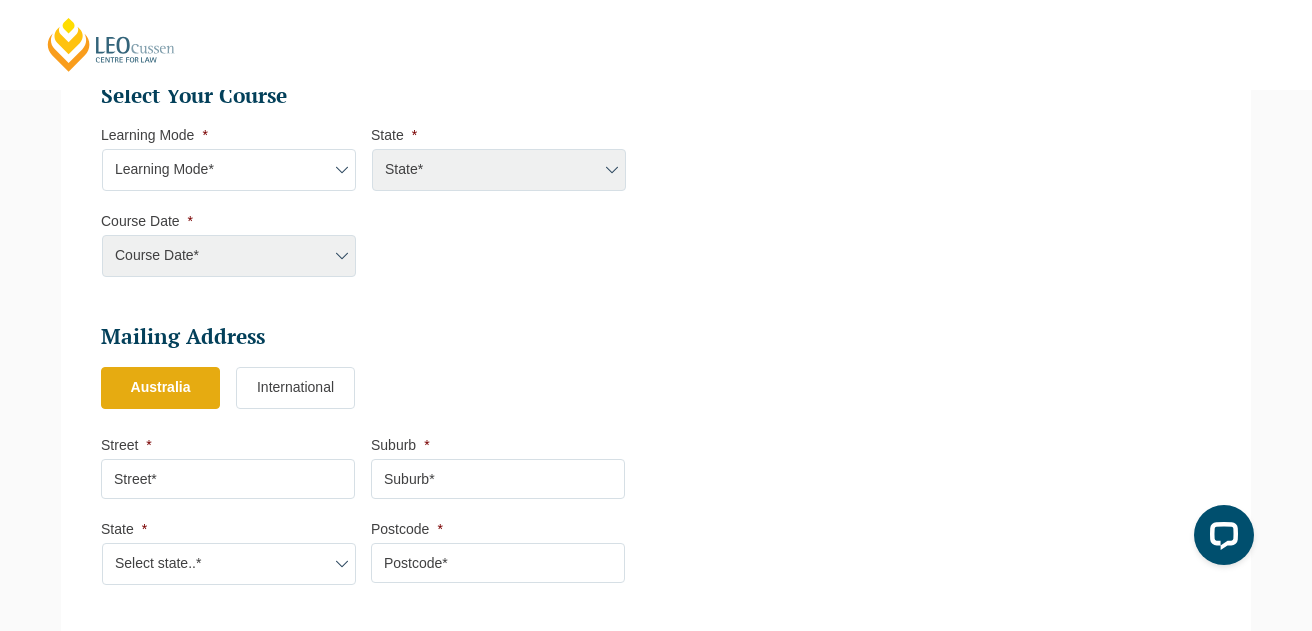 scroll, scrollTop: 927, scrollLeft: 0, axis: vertical 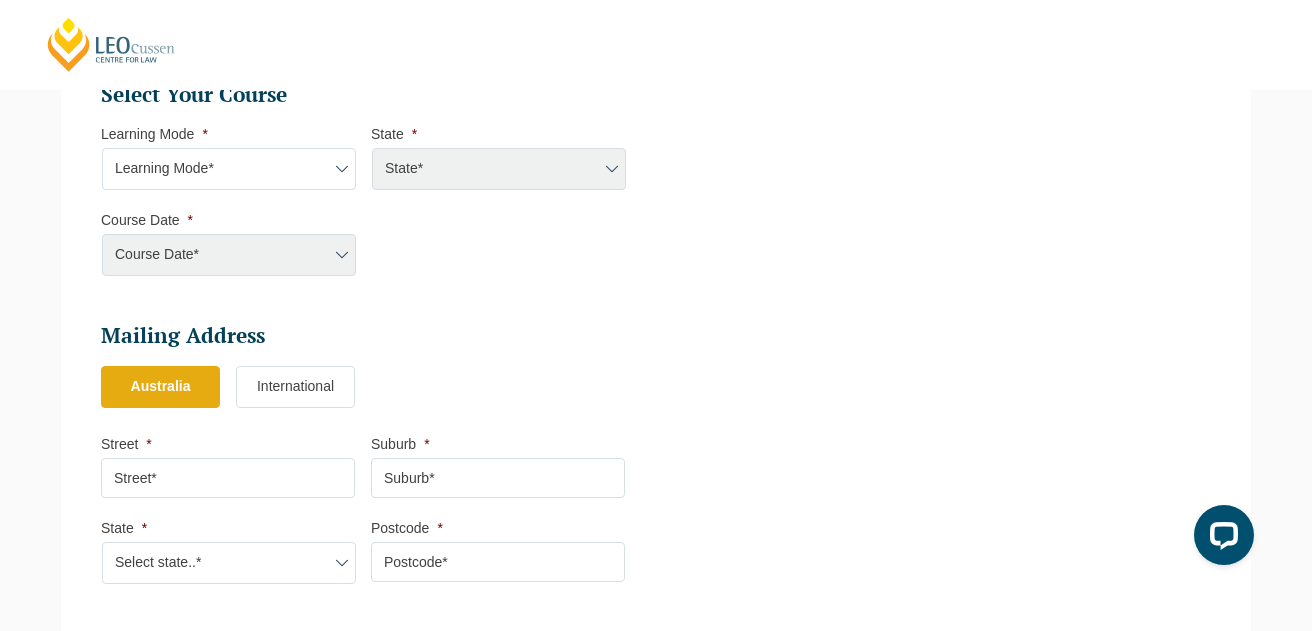 click on "Course Date* Maddocks 2024 December 2023 (04-12-2023 to 17-05-2024) May 2023 (22-05-2023 to 06-10-2023) November 2023 (27-11-2023 to 19-07-2024) September 2023 (25-09-2023 to 08-03-2024) January 2024 (29-01-2024 to 14-06-2024) January 2024 (29-01-2024 to 23-08-2024) February 2024 (26-02-2024 to 12-07-2024) March 2024 (04-03-2024 to 27-09-2024) March 2024 (25-03-2024 to 09-08-2024) May 2024 (20-05-2024 to 13-12-2024) June 2024 (11-06-2024 to 25-10-2024) July 2024 (01-07-2024 to 15-11-2024) August 2024 (29-07-2024 to 13-12-2024) September 2024 (09-09-2024 to 17-04-2025) September 2024 (16-09-2024 to 14-02-2025) December 2024 (09-12-2024 to 09-05-2025) January 2025 (28-Jan-2025 to 13-Jun-2025) August 2025 (04-Aug-2025 to 19-Dec-2025) September 2025 (22-Sep-2025 to 20-Feb-2026) February 2025 (17-Feb-2025 to 04-Jul-2025) December 2025 (08-Dec-2025 to 16-May-2026) March 2025 (24-Mar-2025 to 08-Aug-2025) June 2025 (23-Jun-2025 to 07-Nov-2025) March 2025 (31-Mar-2025 to 24-Oct-2025) Maddocks 2025 Gadens 2025 ABL 2025" at bounding box center (228, 255) 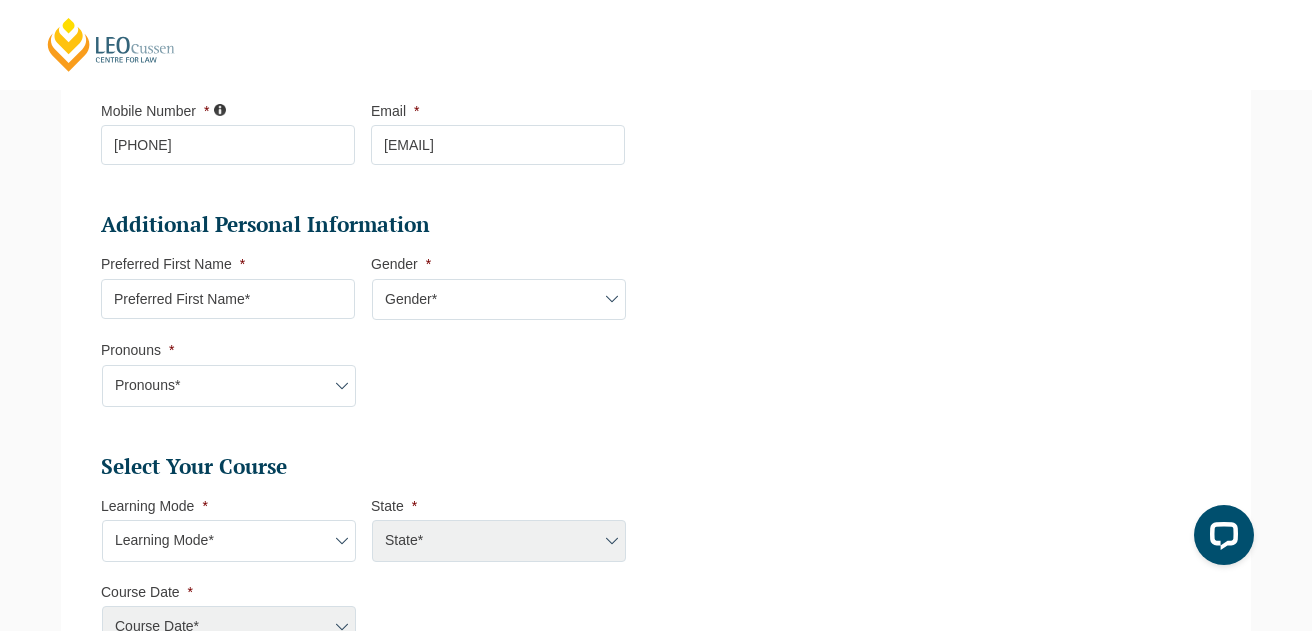 scroll, scrollTop: 565, scrollLeft: 0, axis: vertical 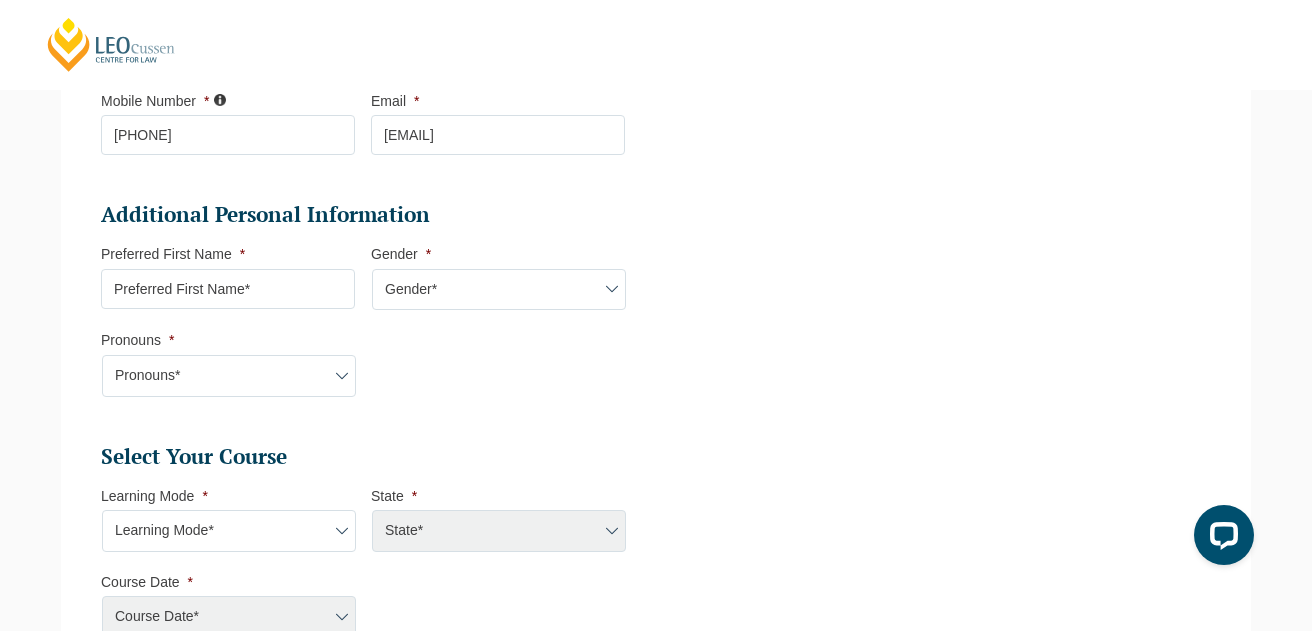 click on "Preferred First Name *" at bounding box center [228, 289] 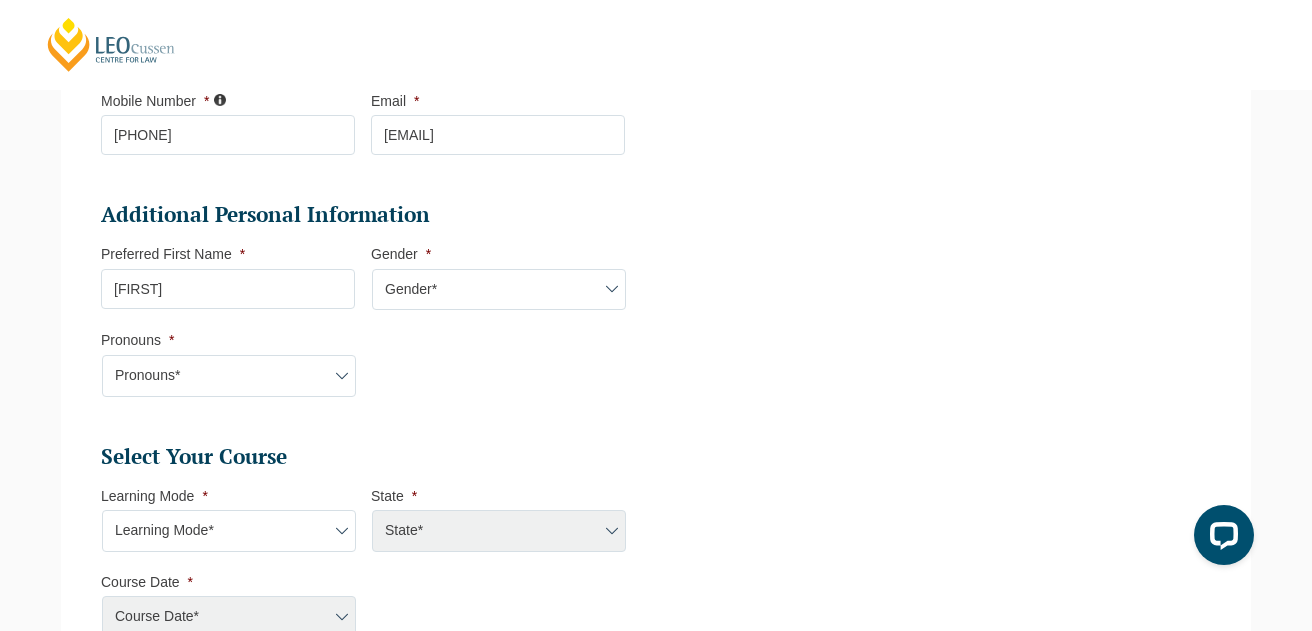 type on "[FIRST]" 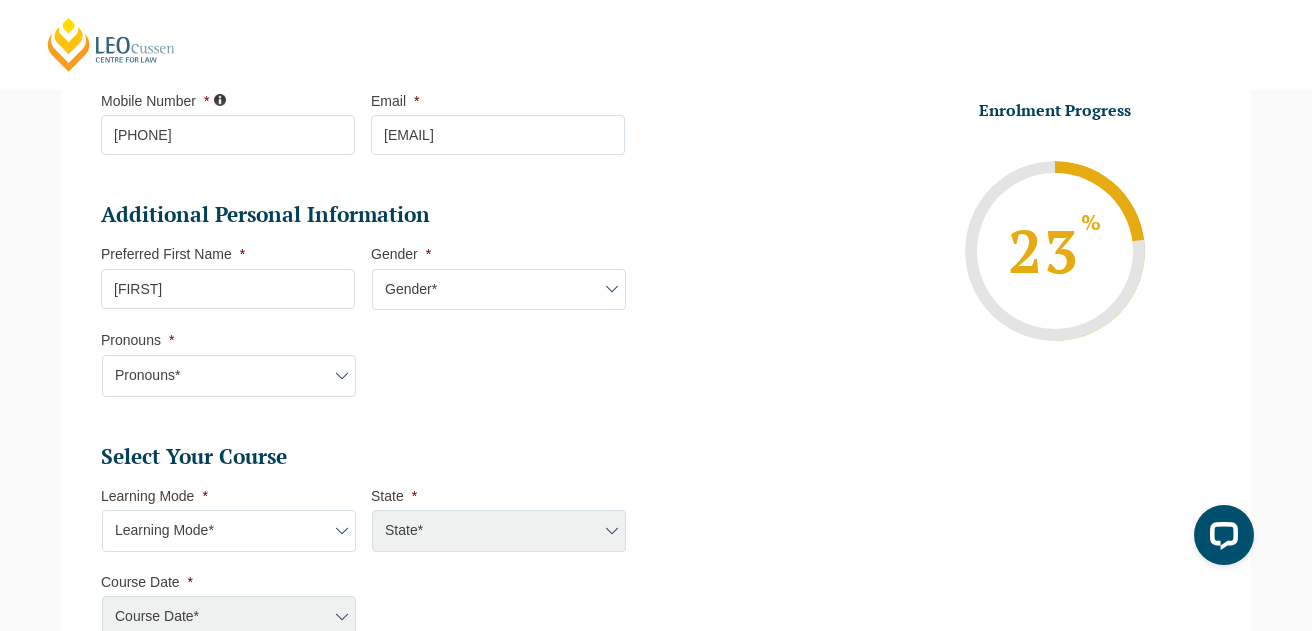 click on "Gender* Male Female Nonbinary Intersex Prefer not to disclose Other" at bounding box center (499, 290) 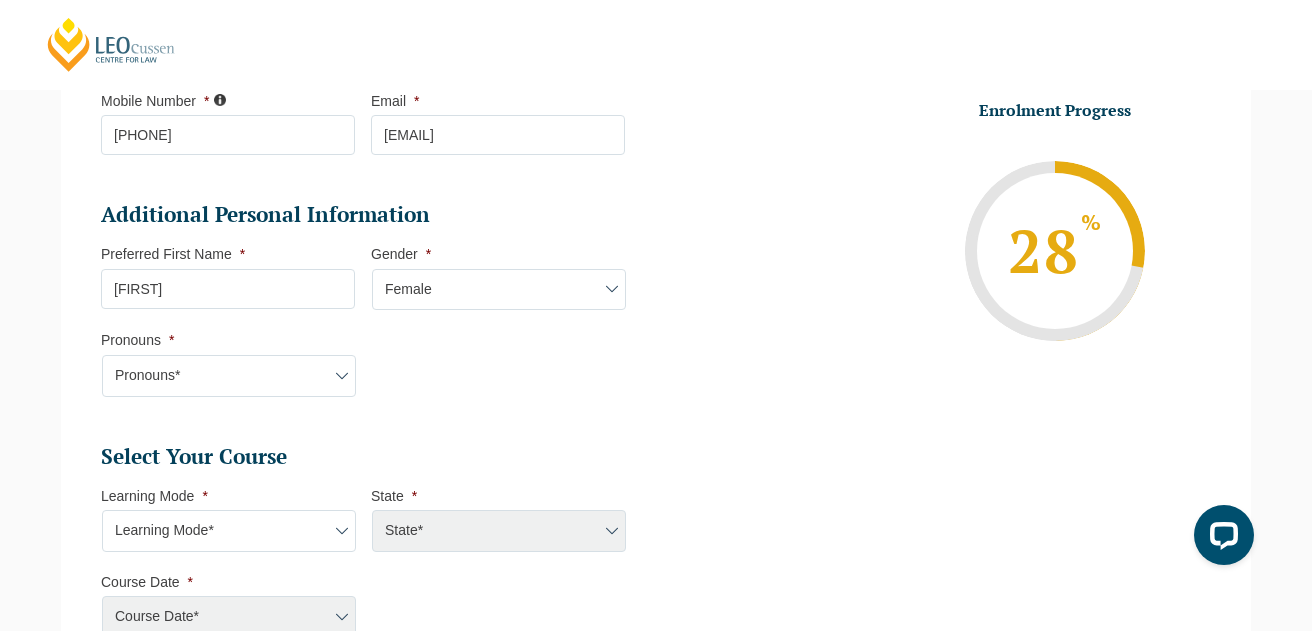 click on "Additional Personal Information Preferred First Name * [FIRST] Gender * Gender* Male Female Nonbinary Intersex Prefer not to disclose Other Pronouns * Pronouns* She/Her/Hers He/Him/His They/Them/Theirs Other Prefer not to disclose Other pronouns" at bounding box center (371, 309) 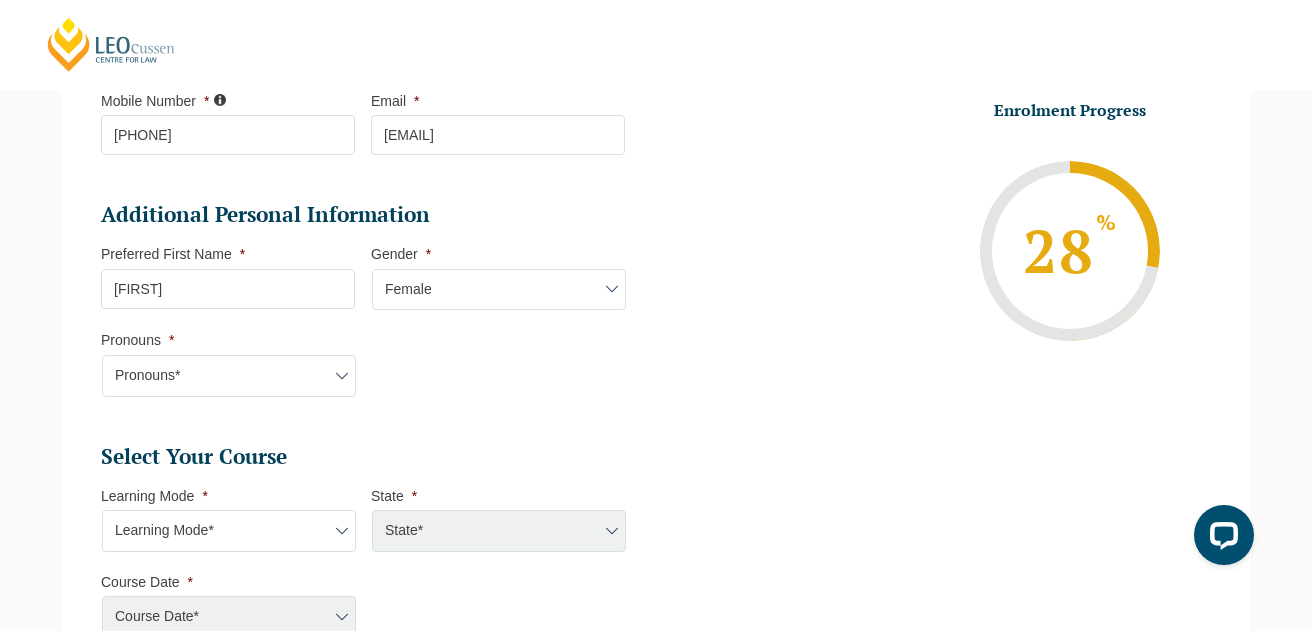 scroll, scrollTop: 682, scrollLeft: 0, axis: vertical 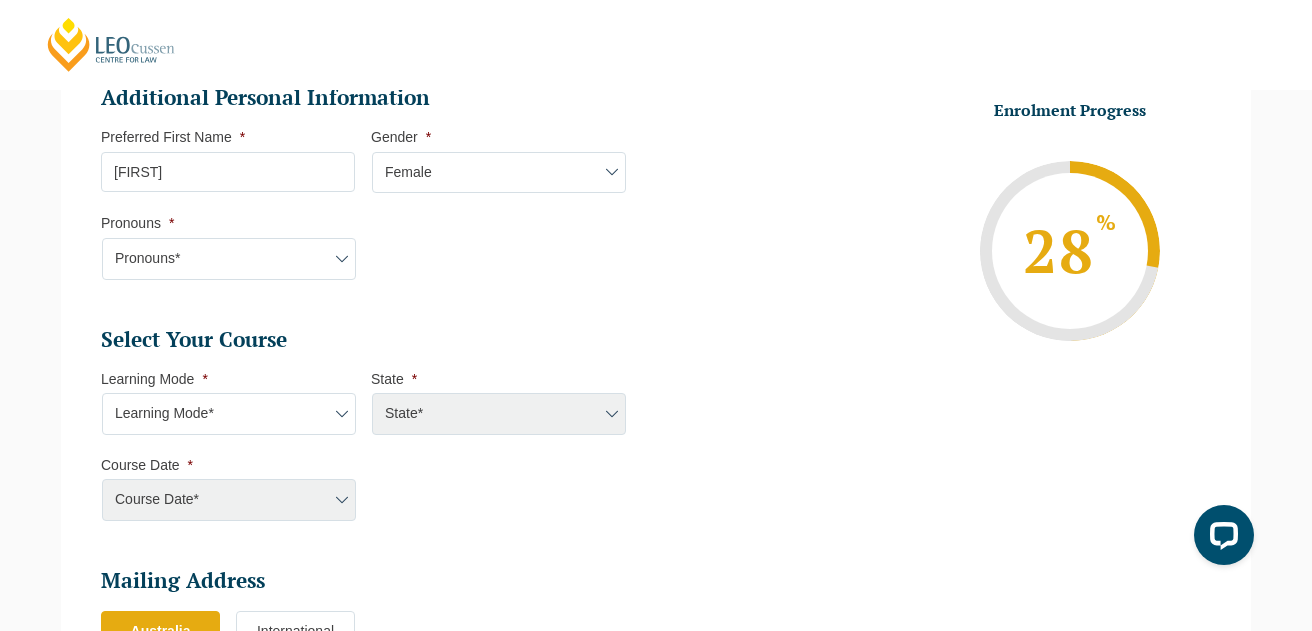 click on "Pronouns* She/Her/Hers He/Him/His They/Them/Theirs Other Prefer not to disclose" at bounding box center (229, 259) 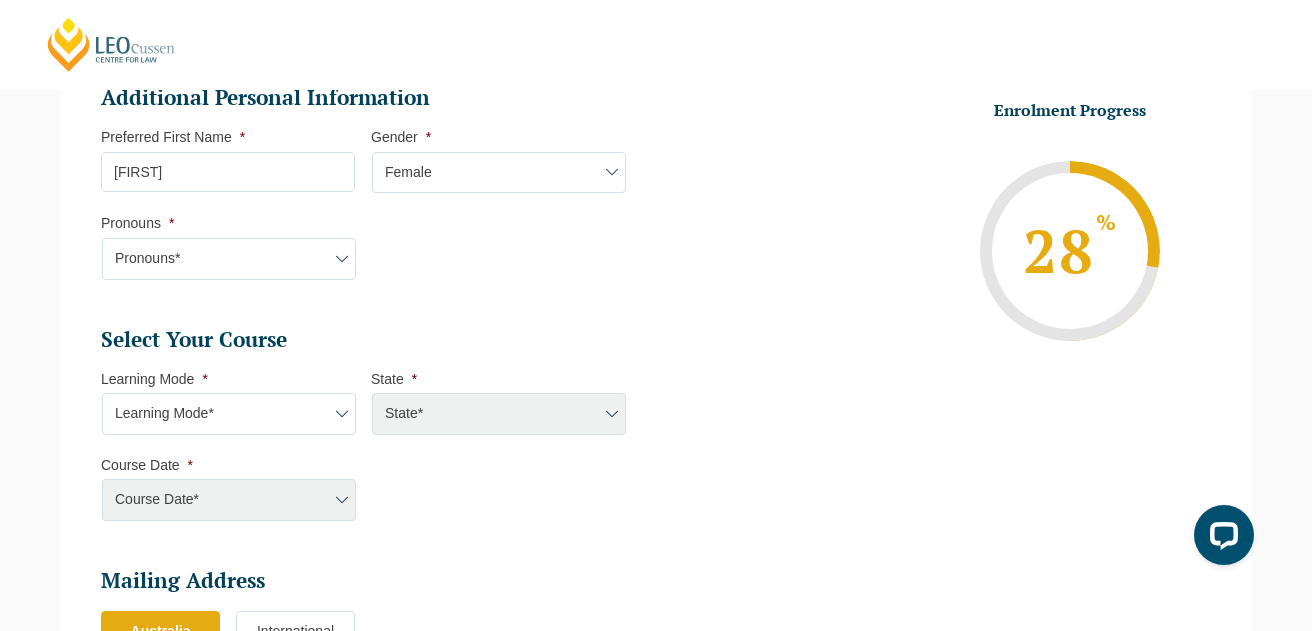select on "She/Her/Hers" 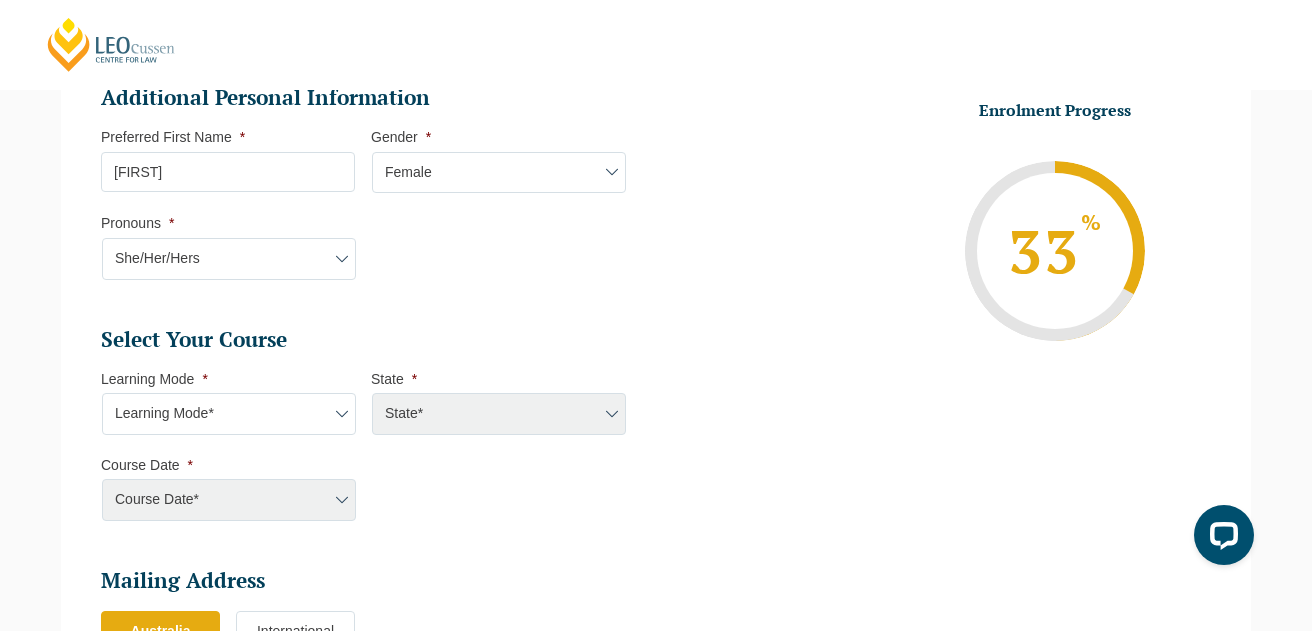 click on "Personal Information First Name * [FIRST] Last Name * [LAST] Date of Birth *
[DATE]
DD dash MM dash YYYY
Contact Information Mobile Number * [PHONE] Email *
[EMAIL]
Additional Personal Information Preferred First Name * [FIRST] Gender * Gender* Male Female Nonbinary Intersex Prefer not to disclose Other Pronouns * Pronouns* She/Her/Hers He/Him/His They/Them/Theirs Other Prefer not to disclose Other pronouns Select Your Course This field is hidden when viewing the form Only for Flinder Only for Flinder flindersPLT flindersPLTpartprograms Learning Mode * Learning Mode* Online Full Time Learning Online Part Time Learning Blended Full Time Learning Blended Part Time Learning Onsite Full Time Learning State * State* ACT/NSW National (ACT/NSW, VIC, QLD, SA, WA) QLD SA VIC WA MAD GAD ABL Flinders Topic Code * Flinders Topic Code * * *" at bounding box center (371, 259) 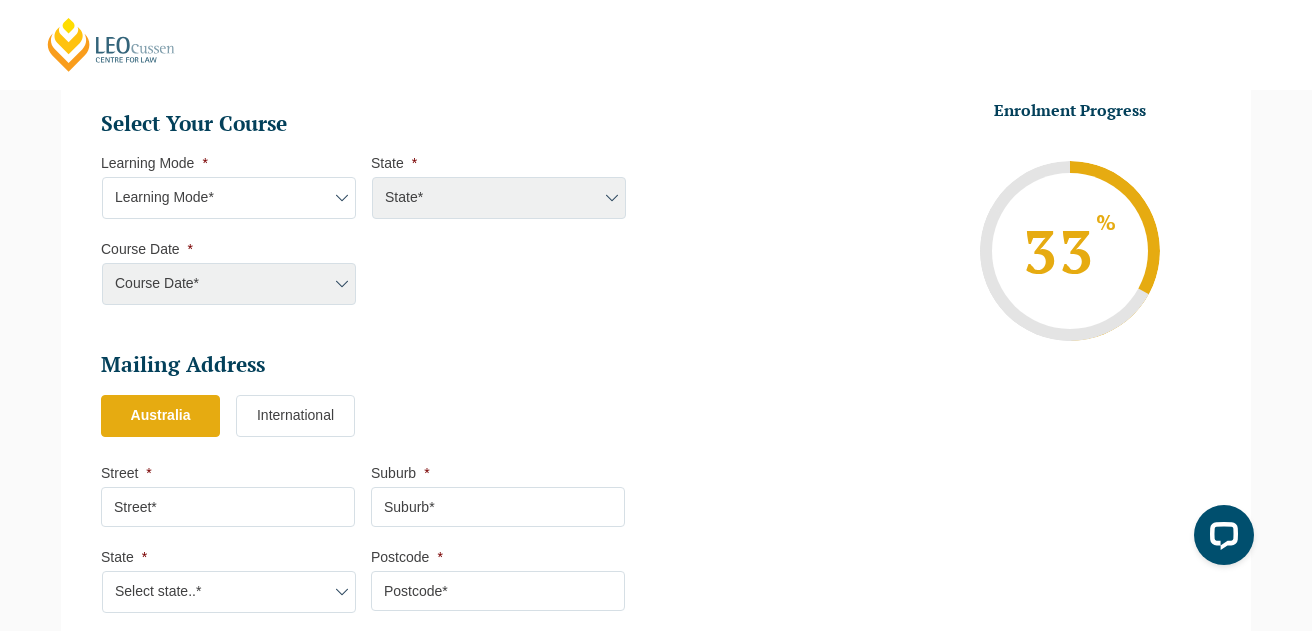 scroll, scrollTop: 912, scrollLeft: 0, axis: vertical 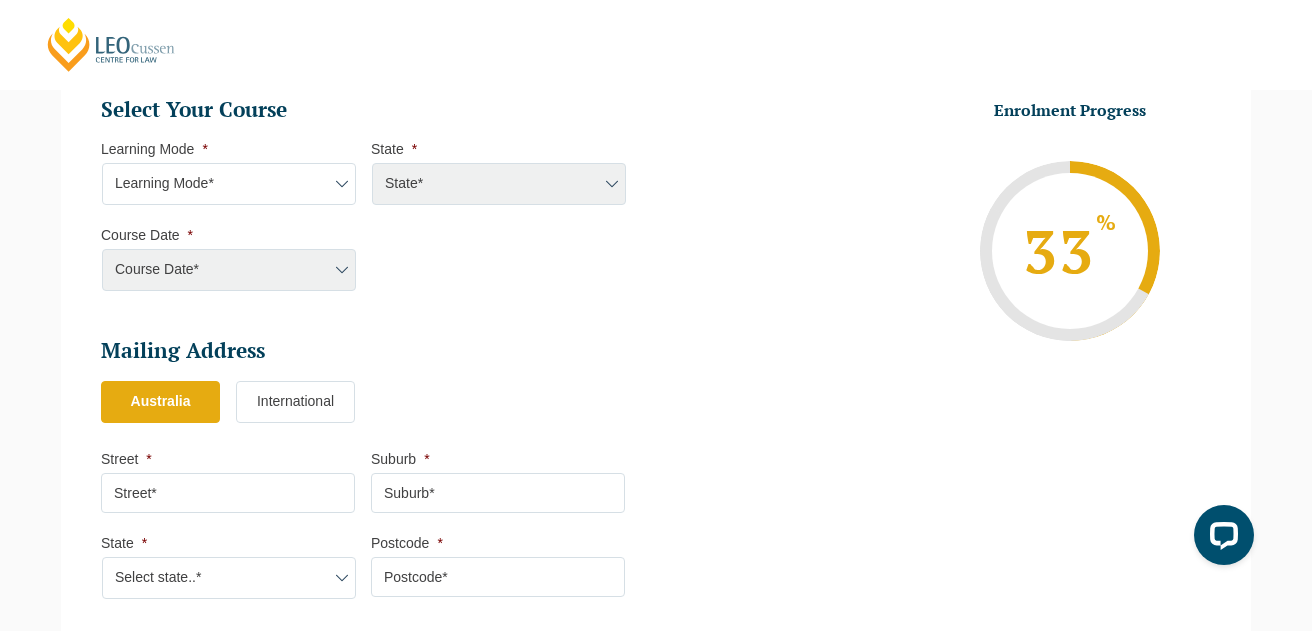 click on "Learning Mode* Online Full Time Learning Online Part Time Learning Blended Full Time Learning Blended Part Time Learning Onsite Full Time Learning" at bounding box center (229, 184) 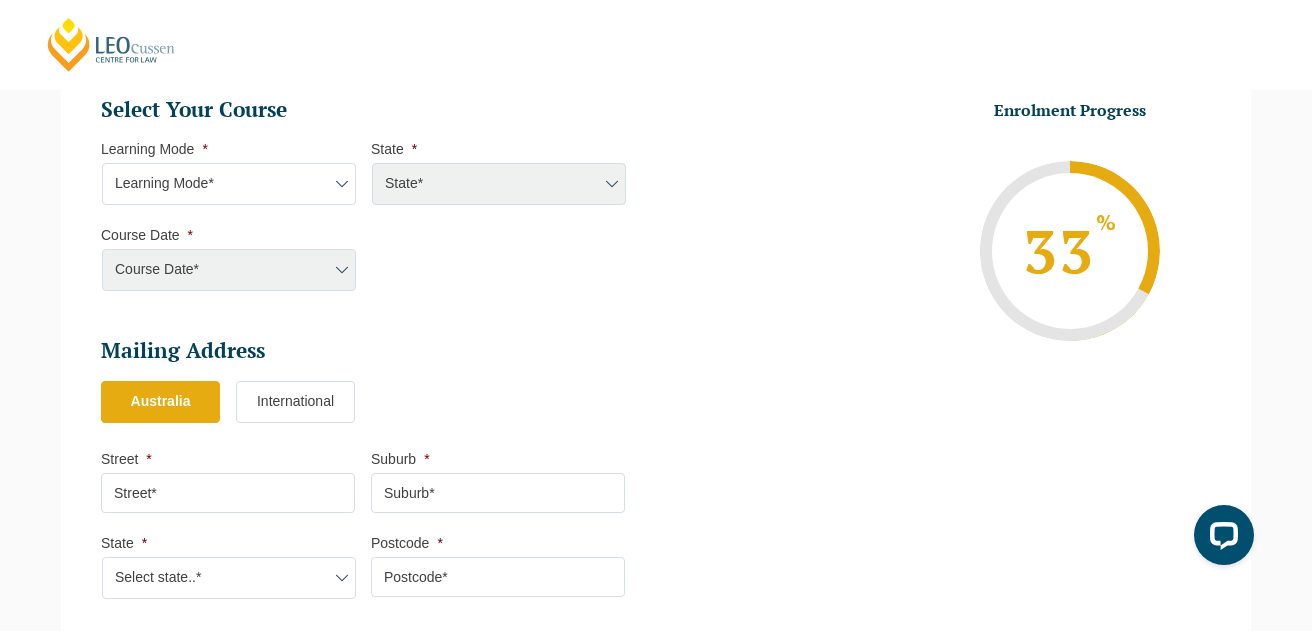 select on "Blended Part Time Learning" 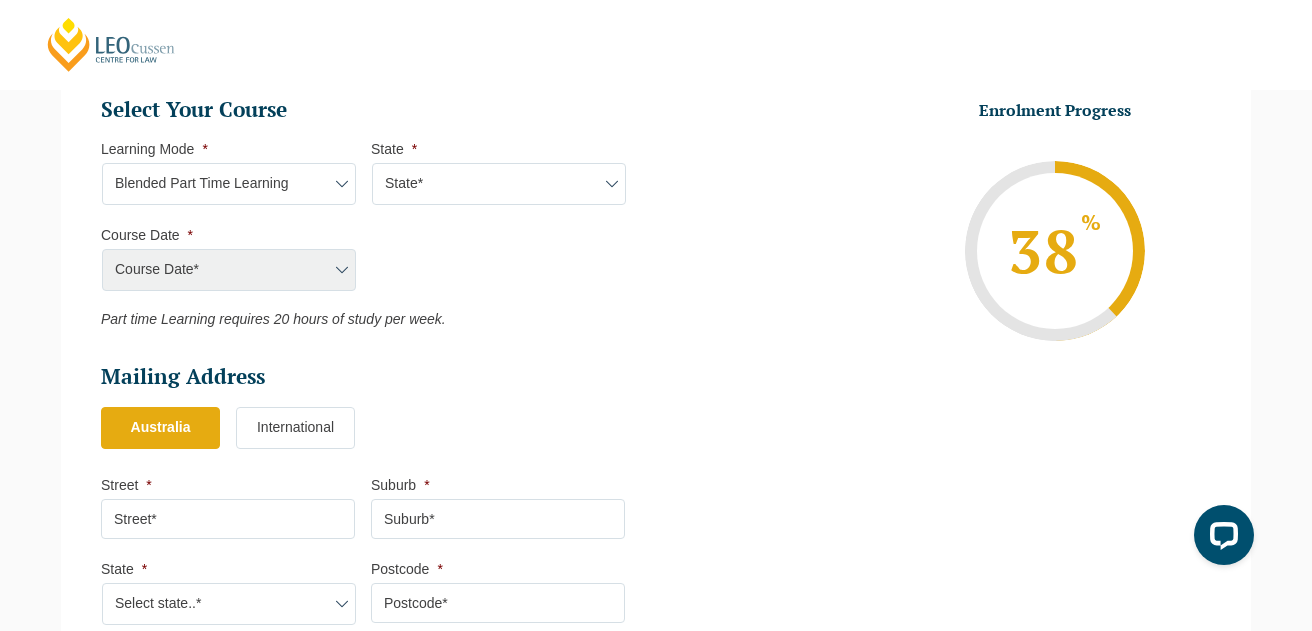 click on "State* ACT/NSW QLD VIC WA" at bounding box center (499, 184) 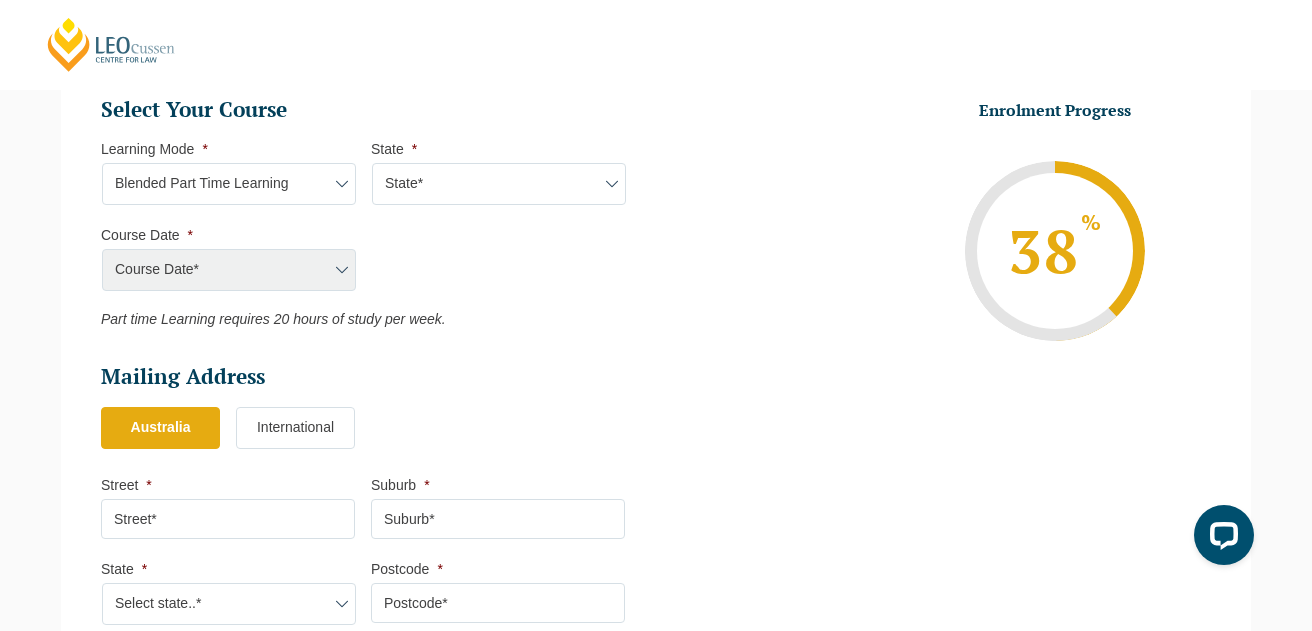 select on "VIC" 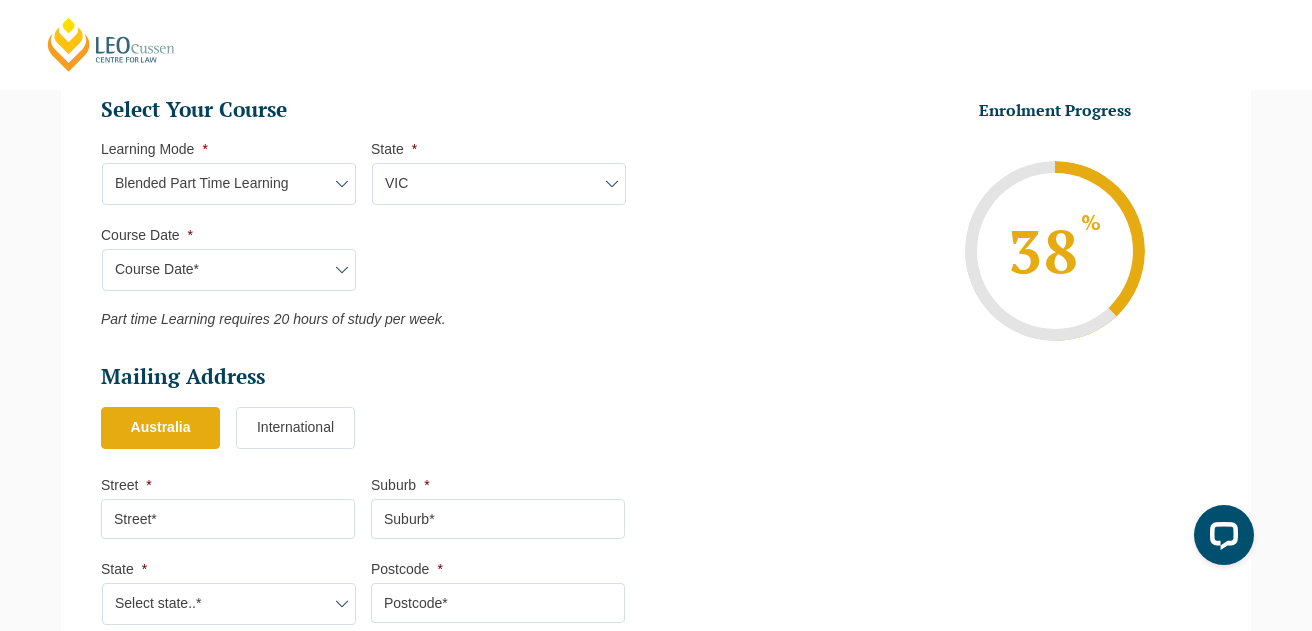click on "Select Your Course This field is hidden when viewing the form Only for Flinder Only for Flinder flindersPLT flindersPLTpartprograms Learning Mode * Learning Mode* Online Full Time Learning Online Part Time Learning Blended Full Time Learning Blended Part Time Learning Onsite Full Time Learning State * State* ACT/NSW QLD VIC WA Flinders Topic Code * Flinders Topic Code LLAW7004 LLAW8306 Flinders Topic Code multi * LLAW7000 LLAW7001 LLAW7002 LLAW7003 Hold down the ctrl or shift button to select multiple options. This field is hidden when viewing the form Flinders Topic Code multi salesforce * LLAW7000 LLAW7001 LLAW7002 LLAW7003 LLAW7004 LLAW8306 Hold down the ctrl or shift button to select multiple options. Course Date * Course Date* September [DATE] (08-[DATE]-[DATE] to 17-[DATE]-[DATE]) January [DATE] (27-[DATE]-[DATE] to 21-[DATE]-[DATE]) March [DATE] (30-[DATE]-[DATE] to 23-[DATE]-[DATE]) May [DATE] (11-[DATE]-[DATE] to 04-[DATE]-[DATE]) September [DATE] (07-[DATE]-[DATE] to 16-[DATE]-[DATE]) Flinders Student ID * Closing on Sunday. Enrol now Filling fast Intake * *" at bounding box center (371, 212) 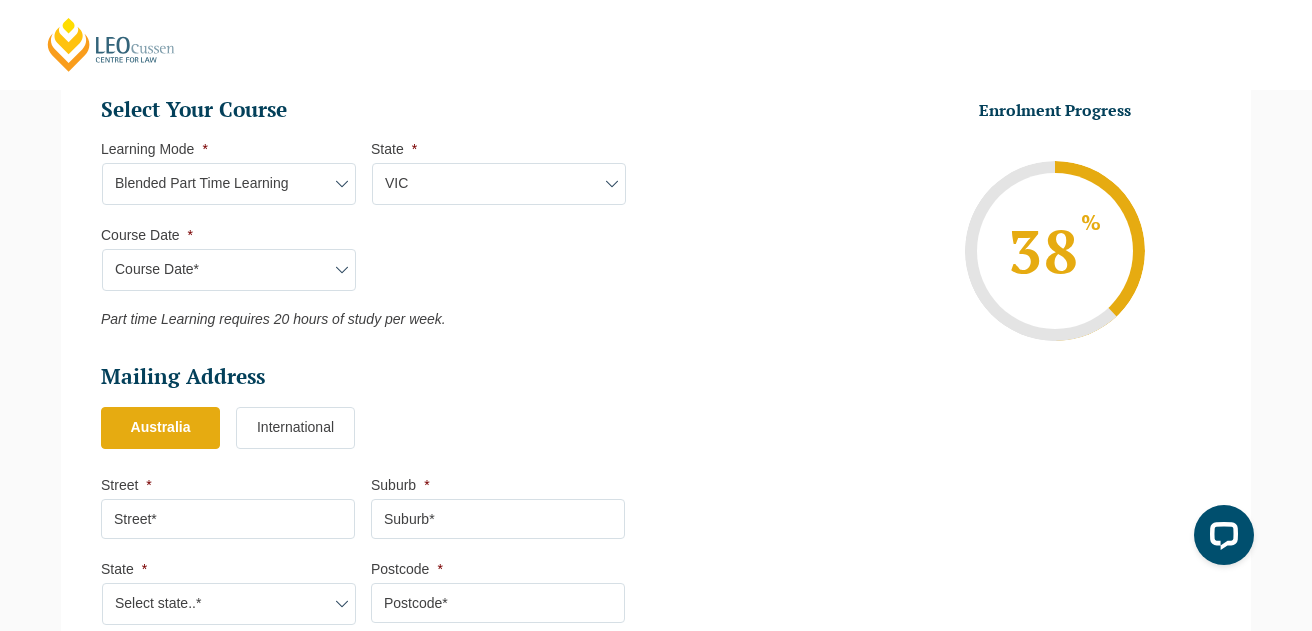 click on "Course Date * Course Date* September [DATE] (08-[DATE]-[DATE] to 17-[DATE]-[DATE]) January [DATE] (27-[DATE]-[DATE] to 21-[DATE]-[DATE]) March [DATE] (30-[DATE]-[DATE] to 23-[DATE]-[DATE]) May [DATE] (11-[DATE]-[DATE] to 04-[DATE]-[DATE]) September [DATE] (07-[DATE]-[DATE] to 16-[DATE]-[DATE])" at bounding box center [236, 258] 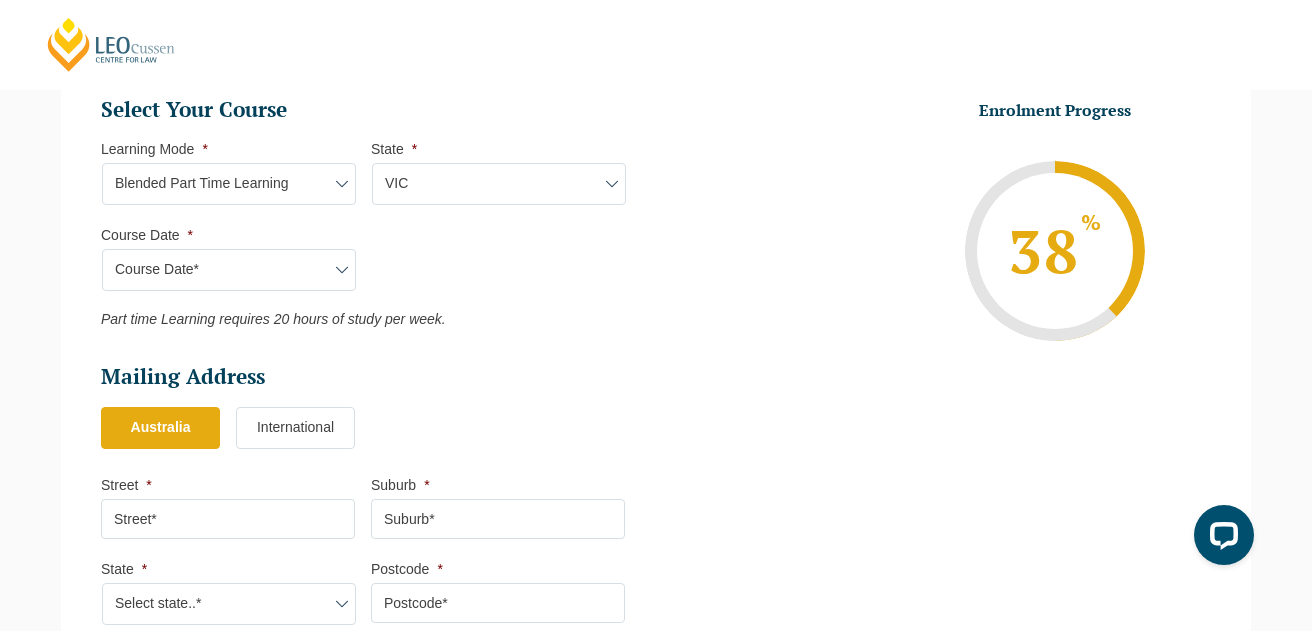 select on "September 2025 (08-Sep-2025 to 17-Apr-2026)" 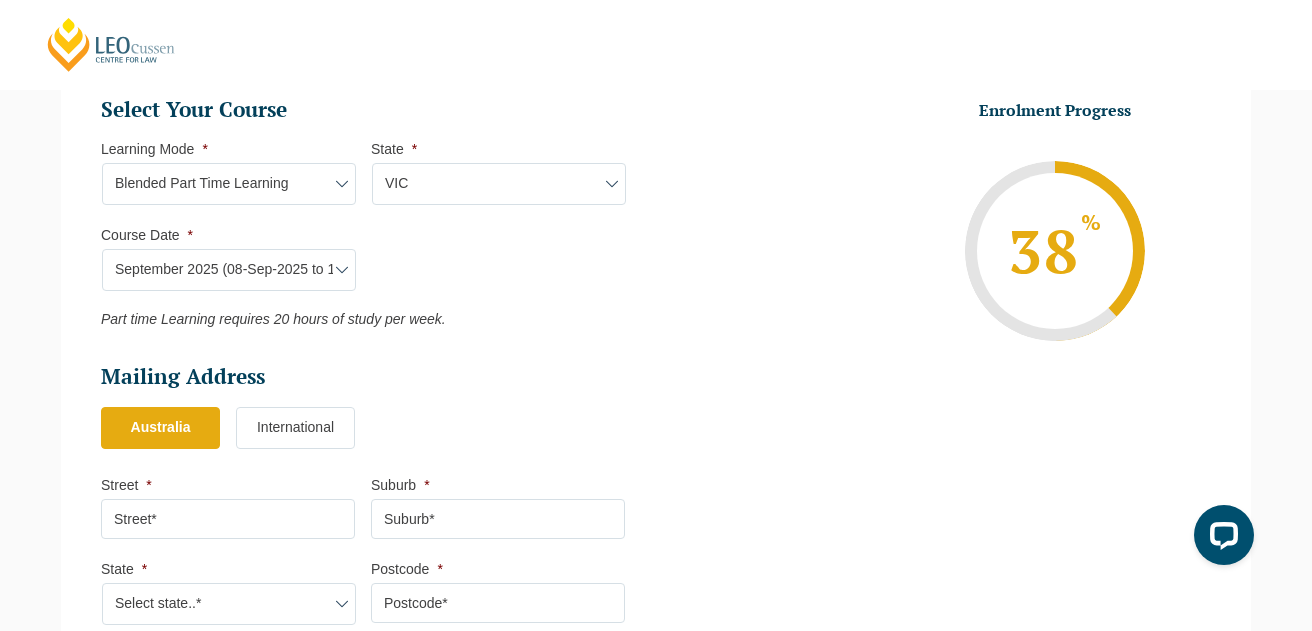 type on "Intake 09 September 2025 PT" 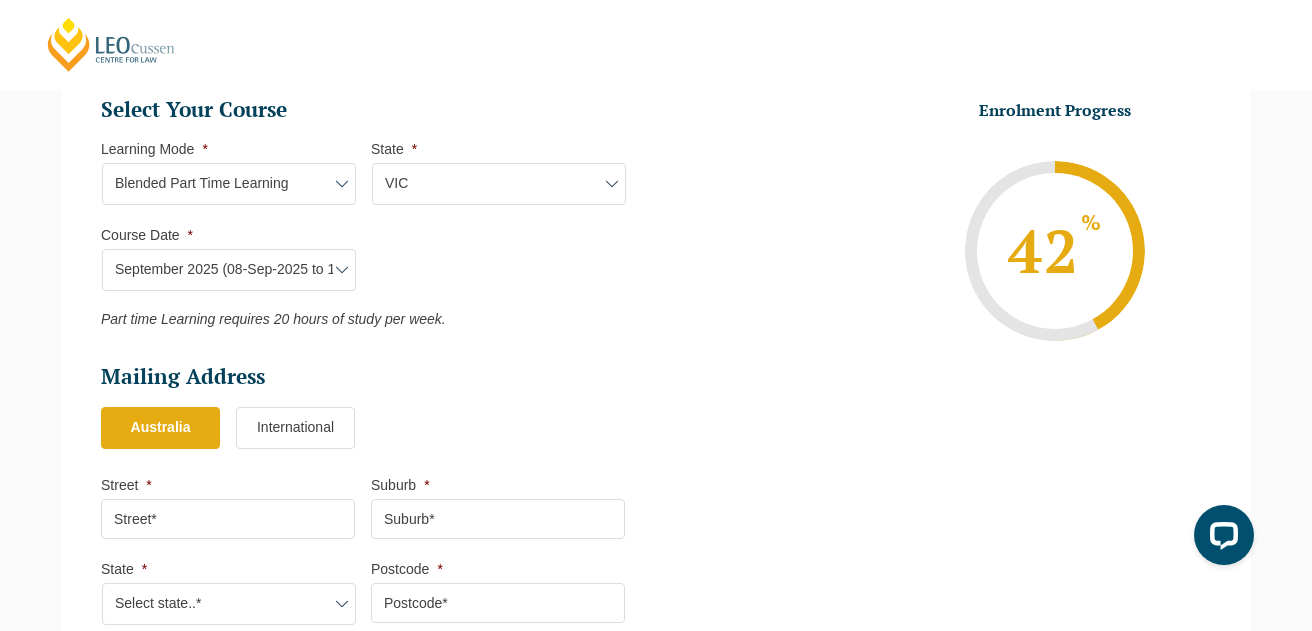 click on "Select Your Course This field is hidden when viewing the form Only for Flinder Only for Flinder flindersPLT flindersPLTpartprograms Learning Mode * Learning Mode* Online Full Time Learning Online Part Time Learning Blended Full Time Learning Blended Part Time Learning Onsite Full Time Learning State * State* ACT/NSW QLD VIC WA Flinders Topic Code * Flinders Topic Code LLAW7004 LLAW8306 Flinders Topic Code multi * LLAW7000 LLAW7001 LLAW7002 LLAW7003 Hold down the ctrl or shift button to select multiple options. This field is hidden when viewing the form Flinders Topic Code multi salesforce * LLAW7000 LLAW7001 LLAW7002 LLAW7003 LLAW7004 LLAW8306 Hold down the ctrl or shift button to select multiple options. Course Date * Course Date* September [DATE] (08-[DATE]-[DATE] to 17-[DATE]-[DATE]) January [DATE] (27-[DATE]-[DATE] to 21-[DATE]-[DATE]) March [DATE] (30-[DATE]-[DATE] to 23-[DATE]-[DATE]) May [DATE] (11-[DATE]-[DATE] to 04-[DATE]-[DATE]) September [DATE] (07-[DATE]-[DATE] to 16-[DATE]-[DATE]) Flinders Student ID * Closing on Sunday. Enrol now Filling fast Intake * *" at bounding box center [371, 212] 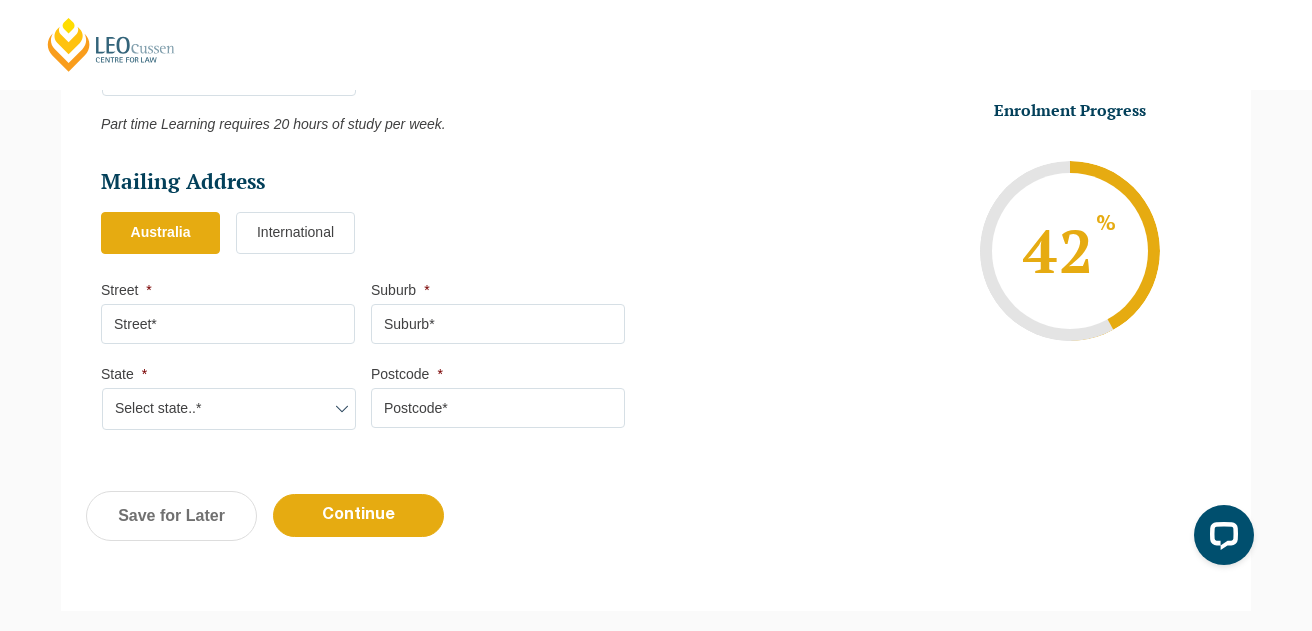 scroll, scrollTop: 1167, scrollLeft: 0, axis: vertical 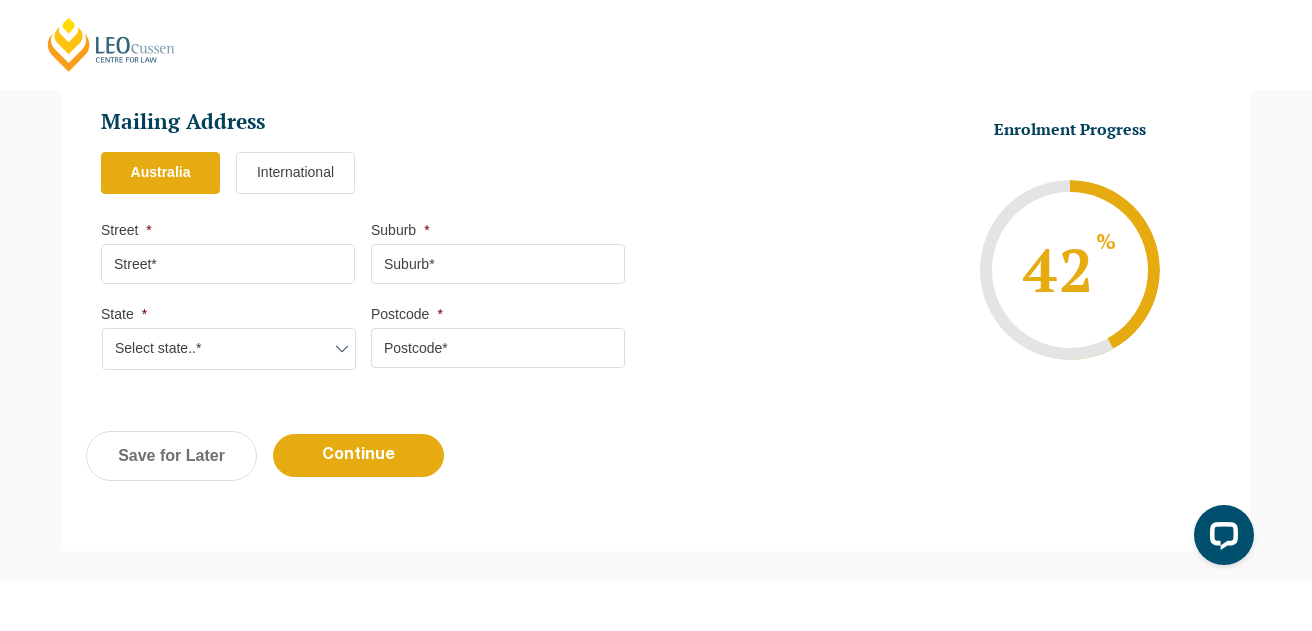 click on "Street *" at bounding box center (228, 264) 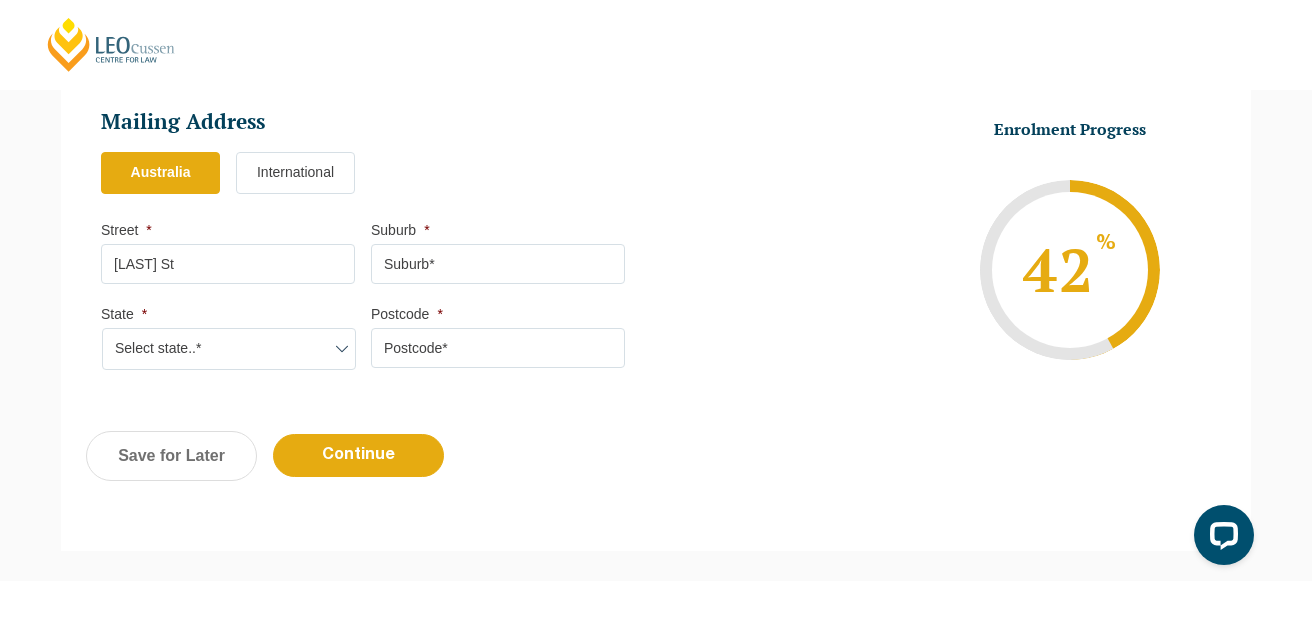 type on "[LAST] St" 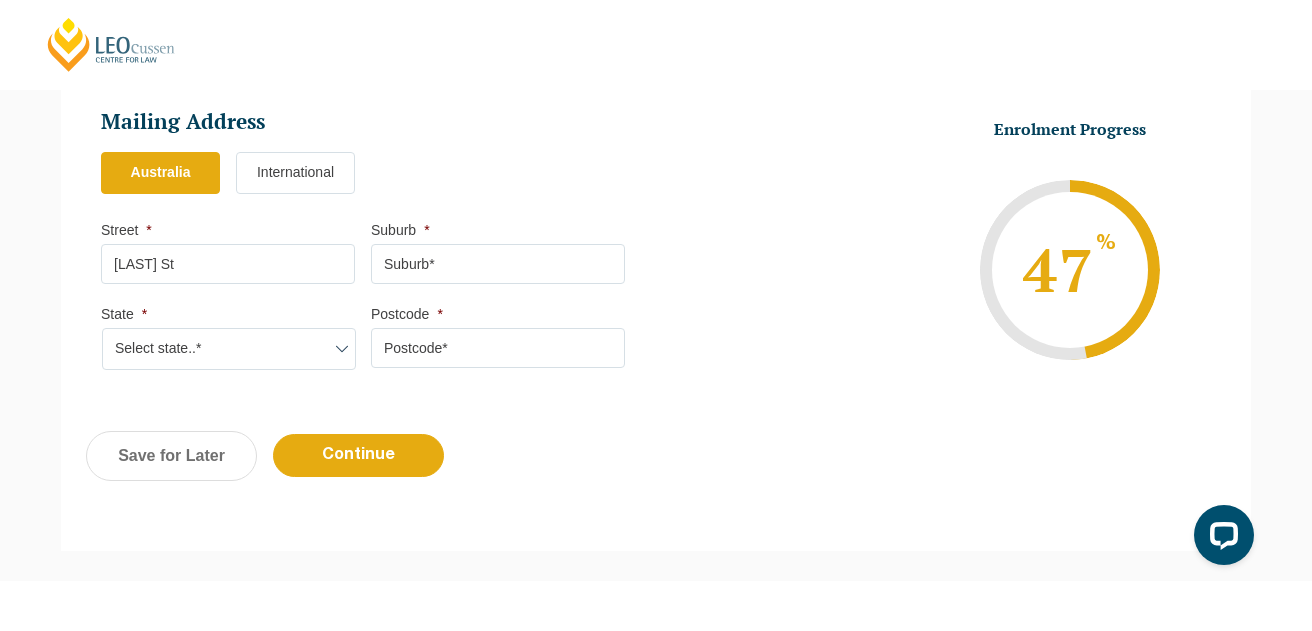 click on "Suburb *" at bounding box center [498, 264] 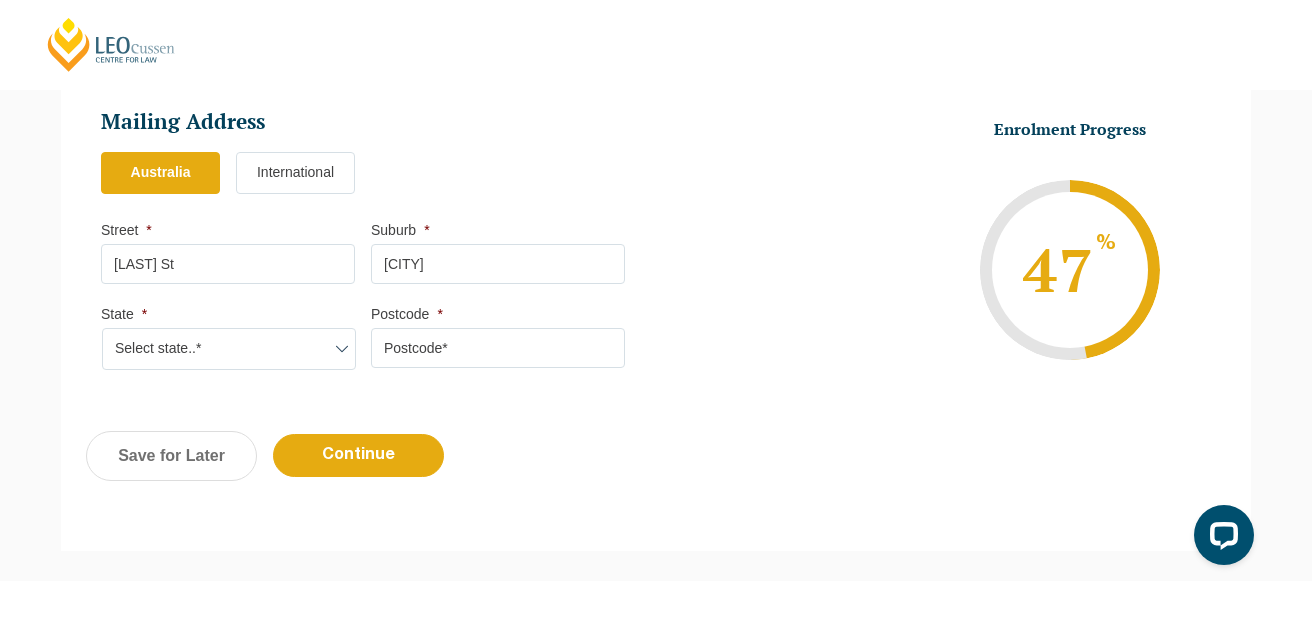type on "[CITY]" 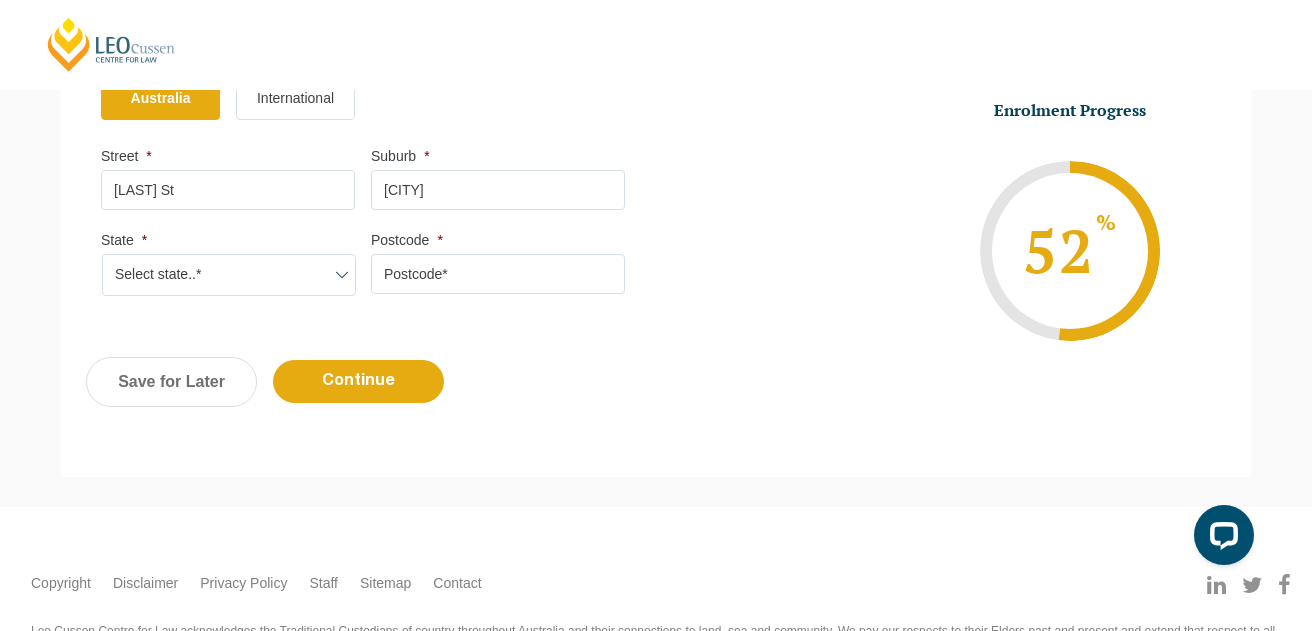 scroll, scrollTop: 1270, scrollLeft: 0, axis: vertical 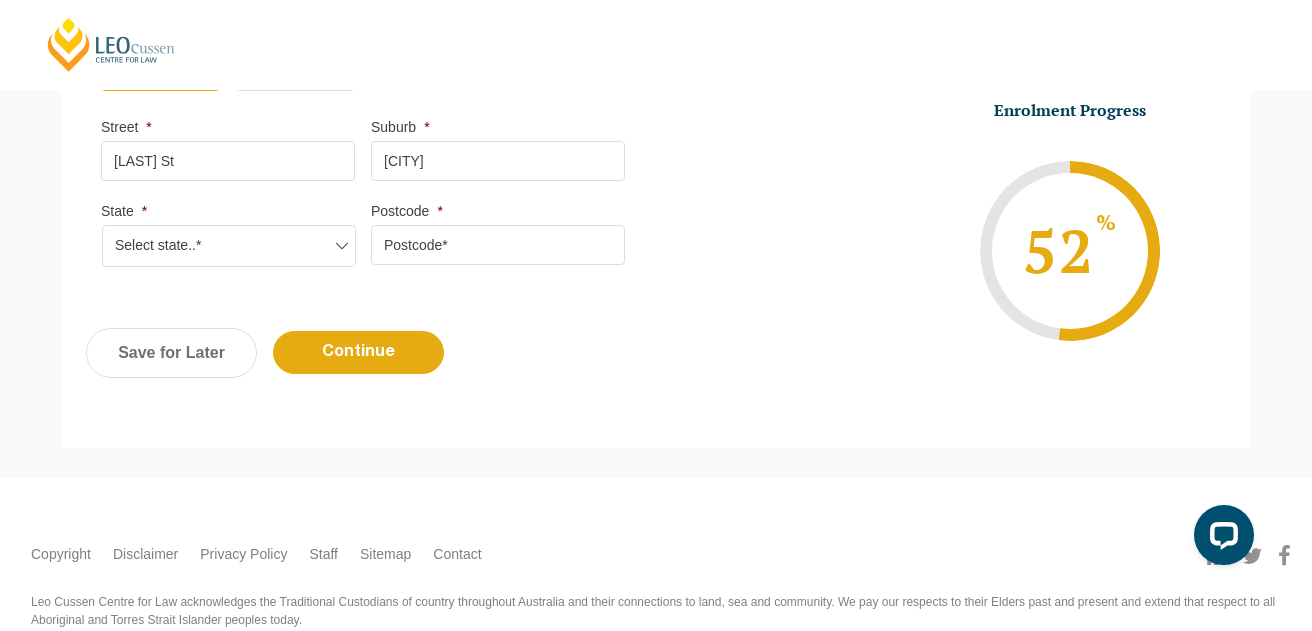 click on "Select state..* VIC WA QLD SA NSW NT ACT TAS" at bounding box center [229, 246] 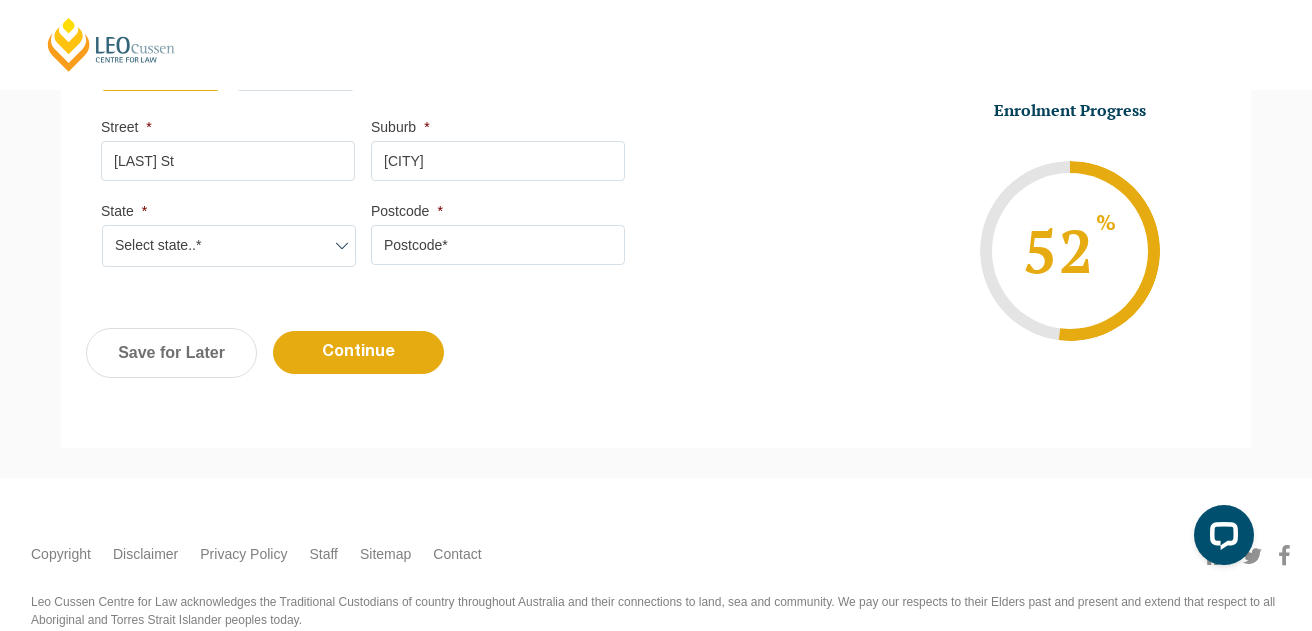 select on "VIC" 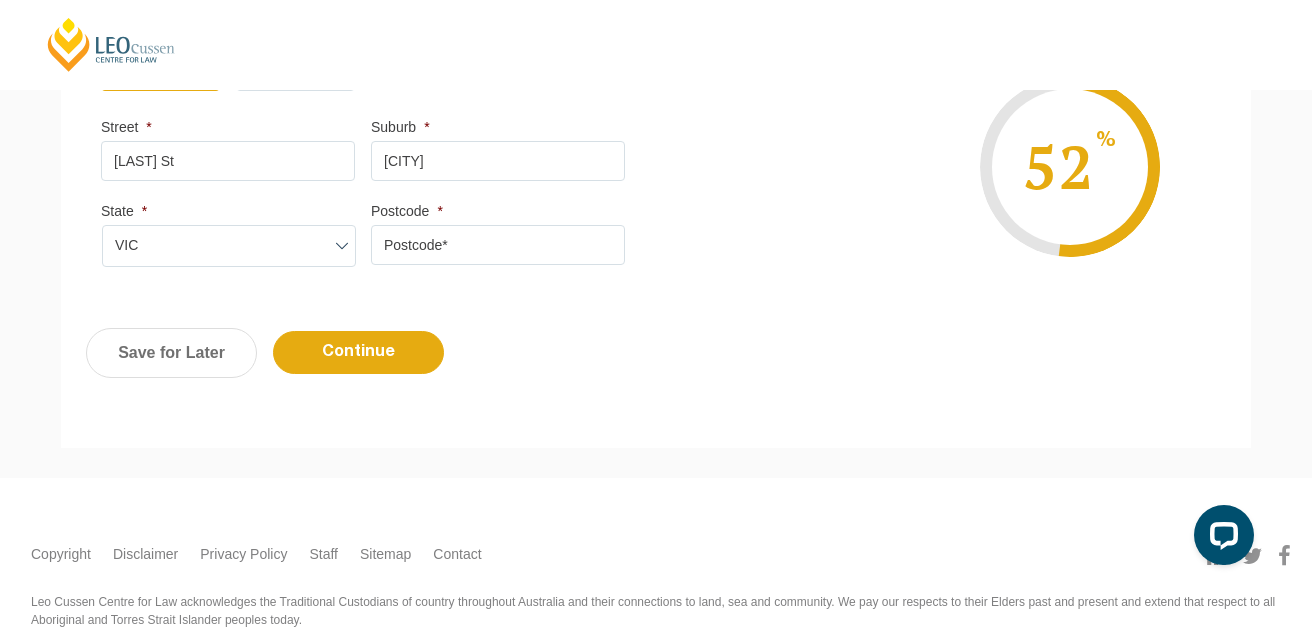 click on "Postcode *" at bounding box center [498, 245] 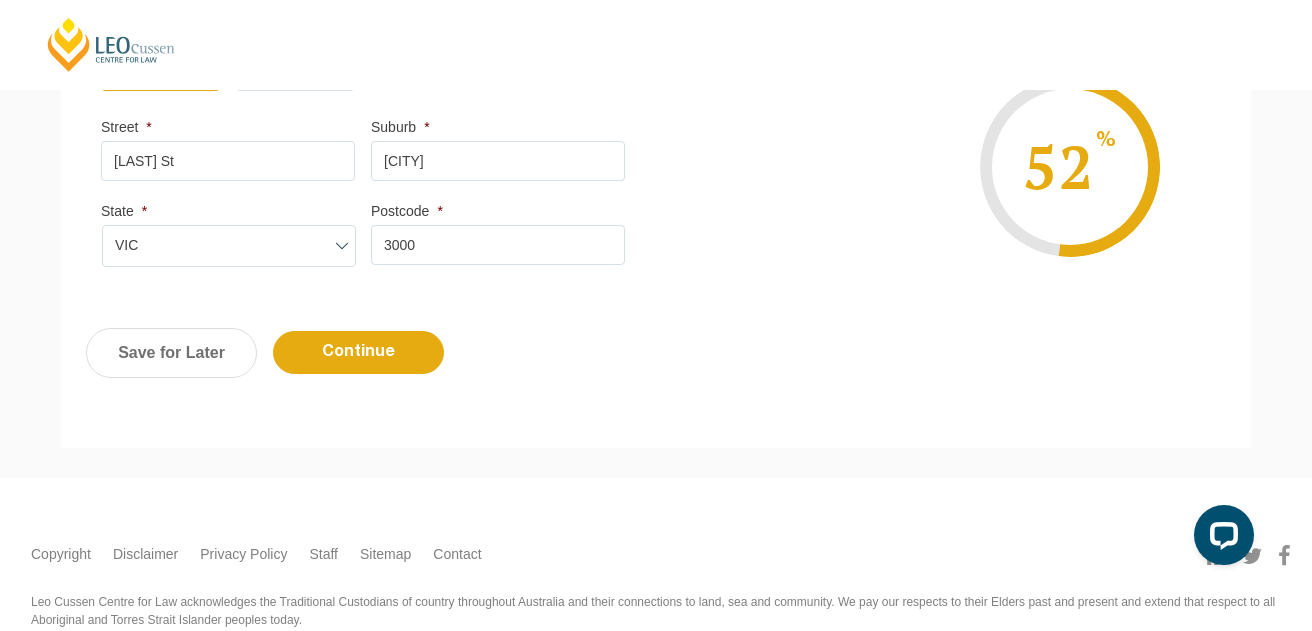 type on "3000" 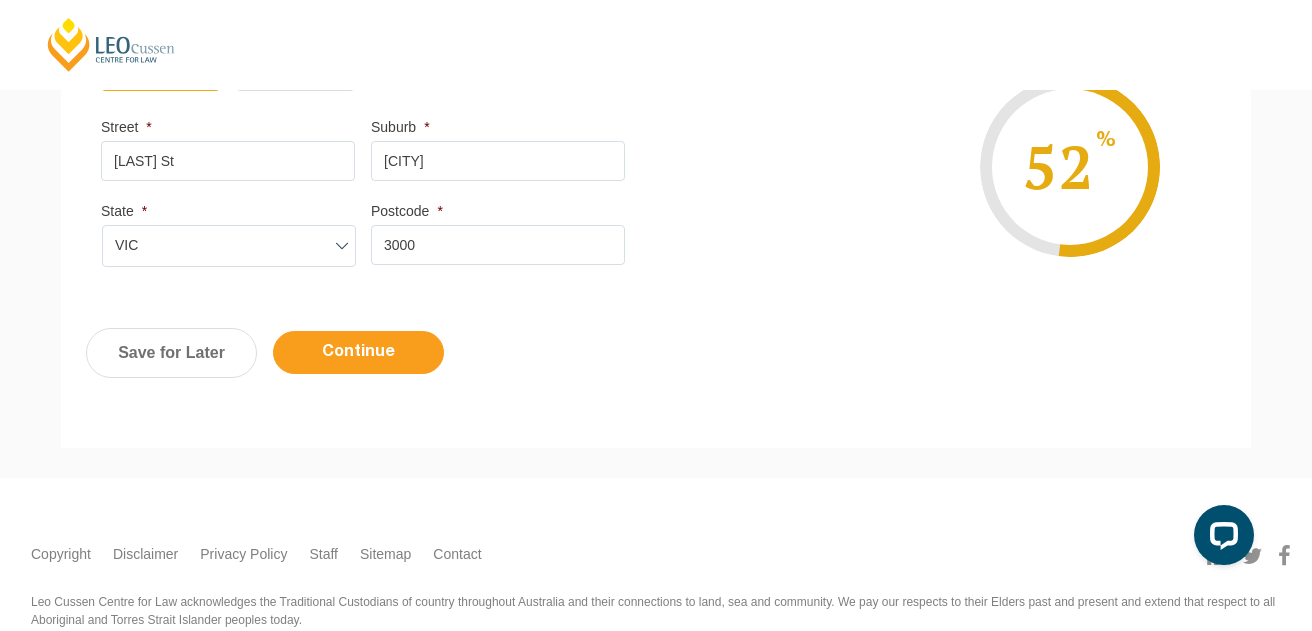 click on "Continue" at bounding box center [358, 352] 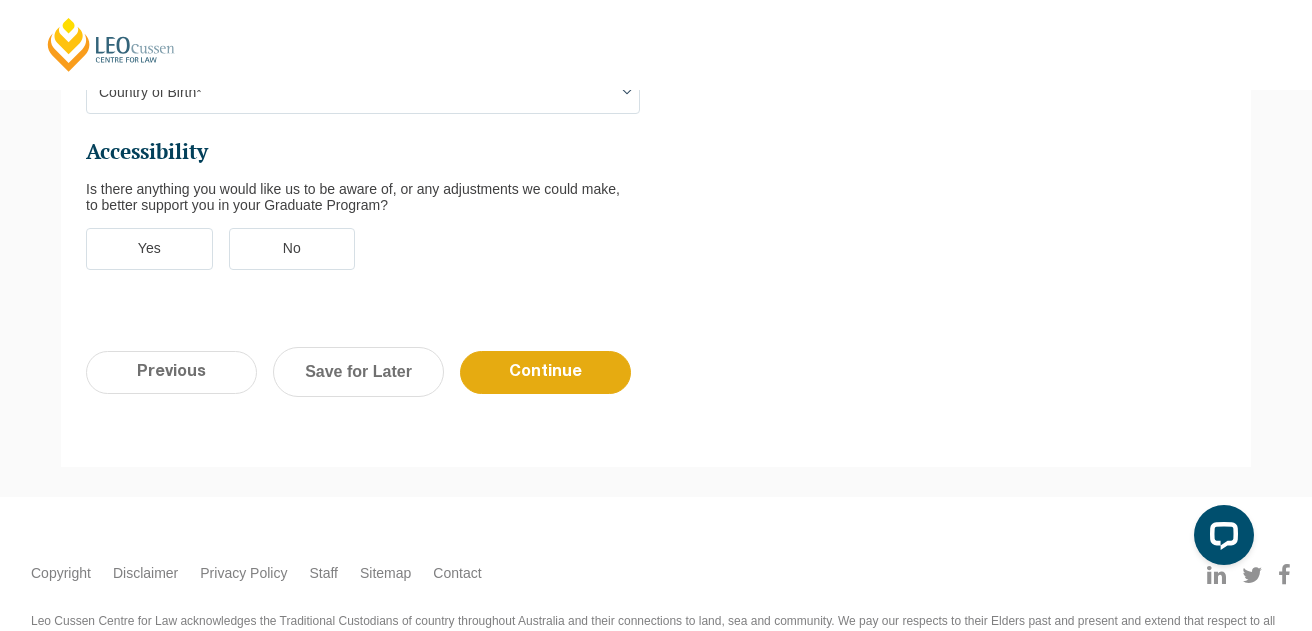 scroll, scrollTop: 173, scrollLeft: 0, axis: vertical 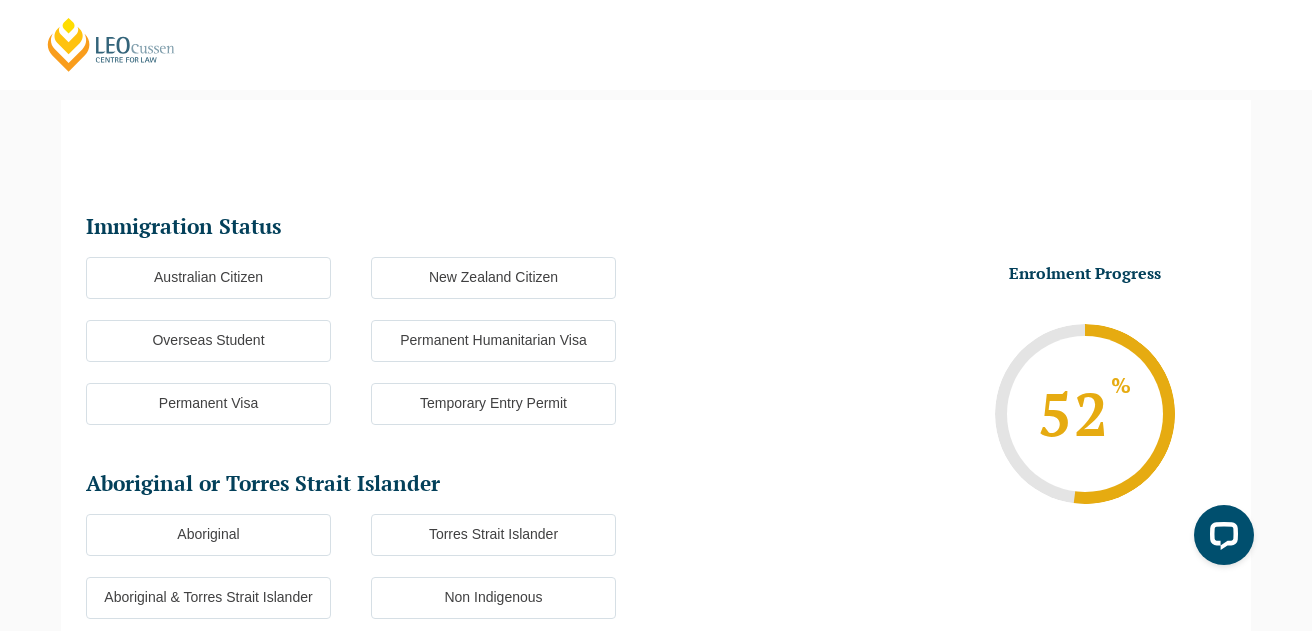 click on "Australian Citizen" at bounding box center [208, 278] 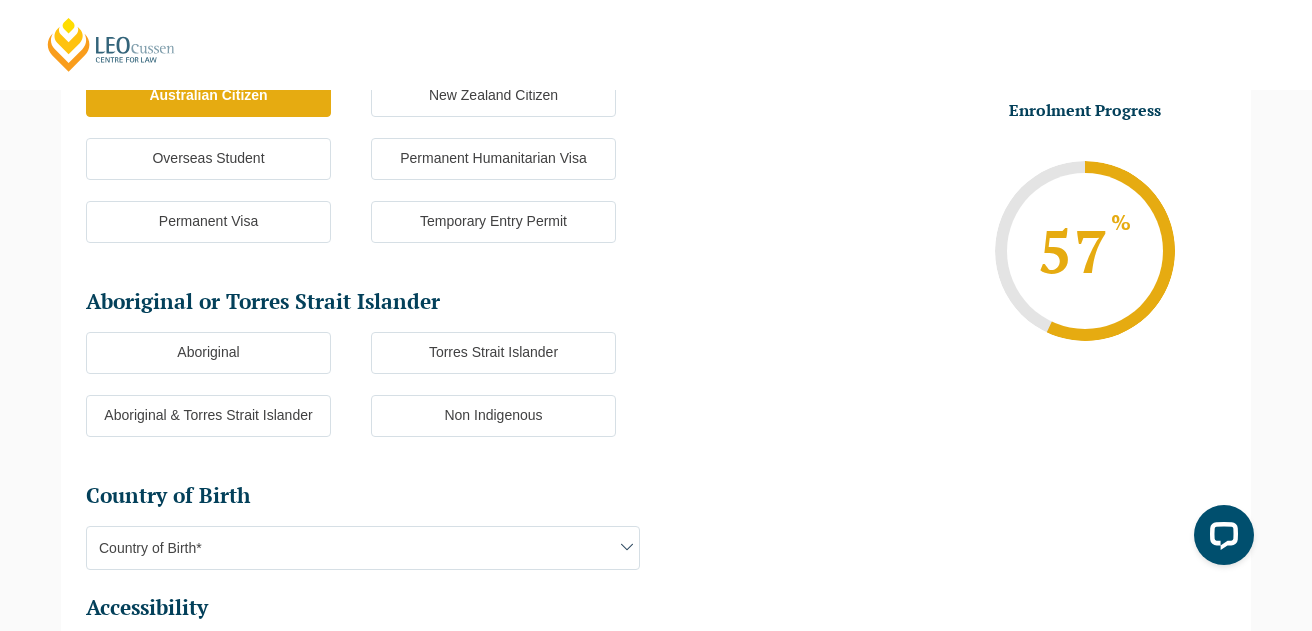 scroll, scrollTop: 363, scrollLeft: 0, axis: vertical 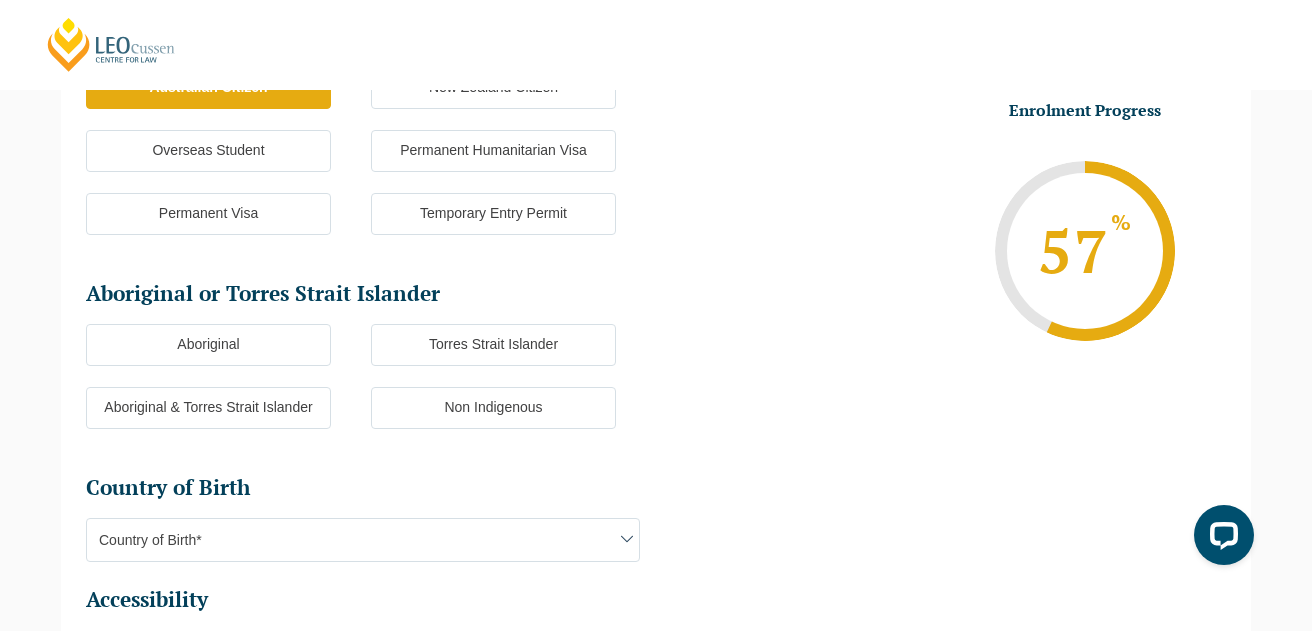 click on "Non Indigenous" at bounding box center (493, 408) 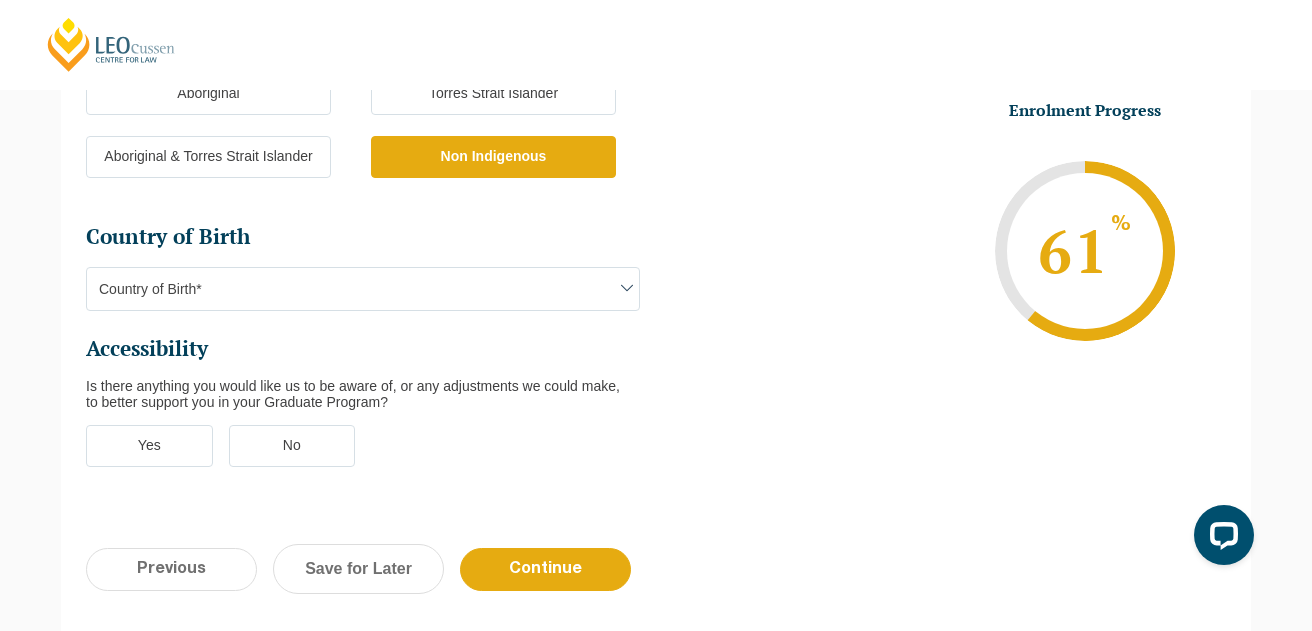 scroll, scrollTop: 617, scrollLeft: 0, axis: vertical 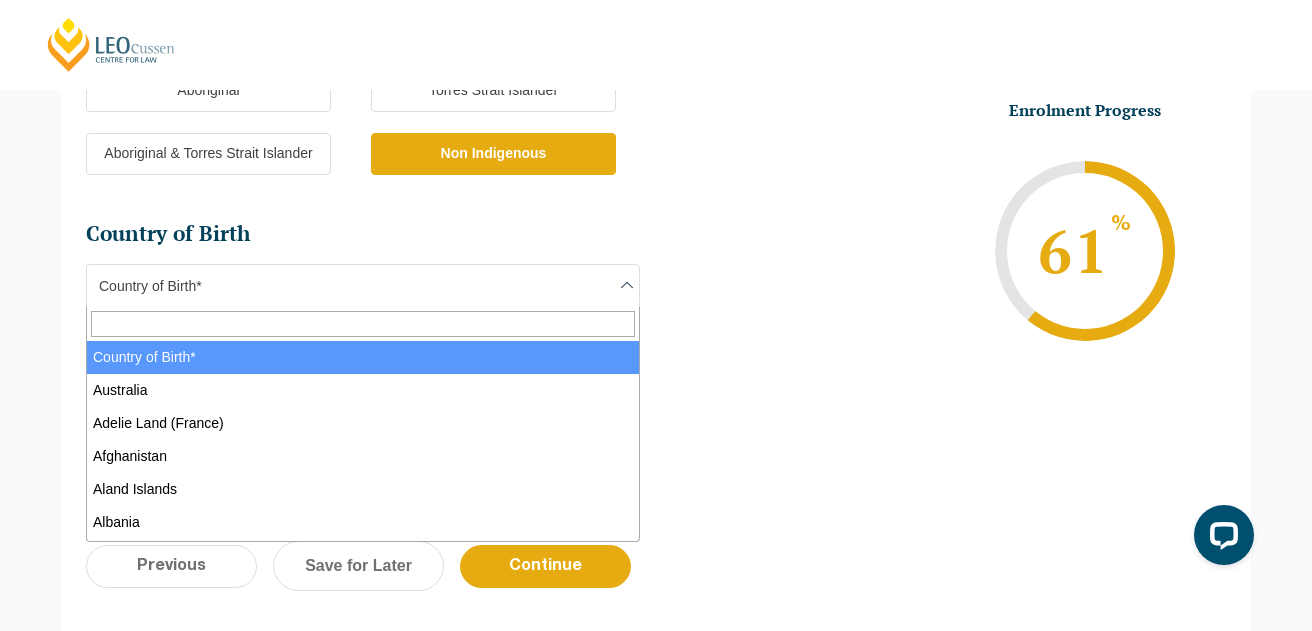 click on "Country of Birth*" at bounding box center (363, 286) 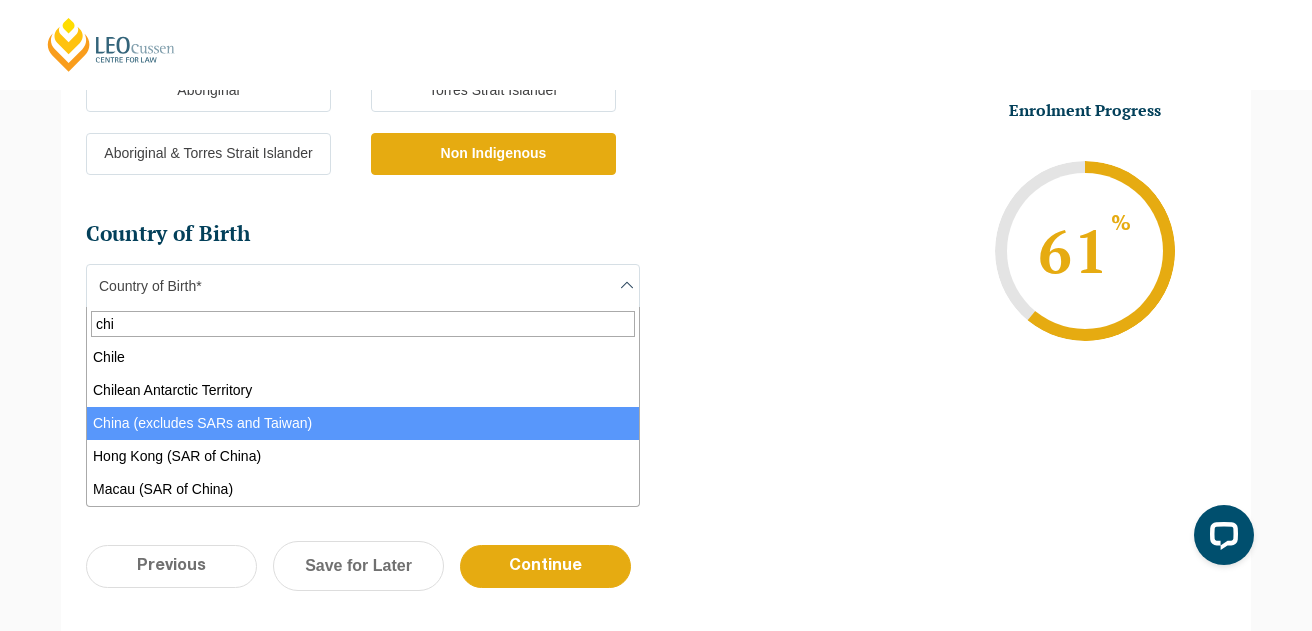 type on "chi" 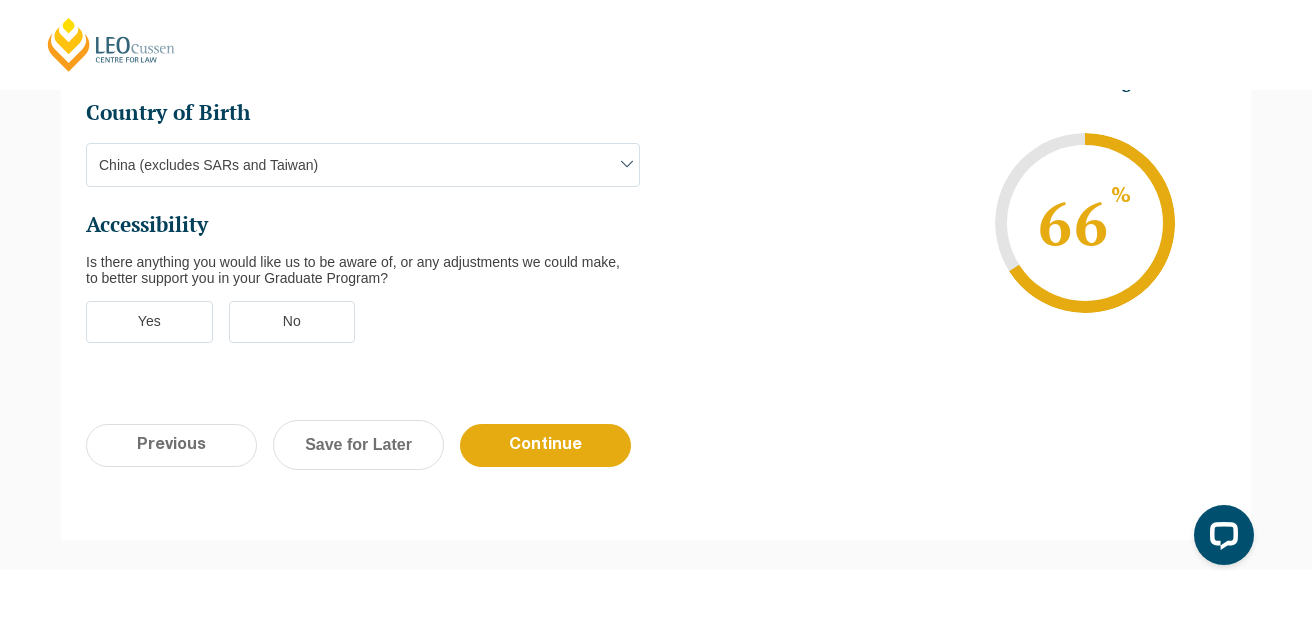 scroll, scrollTop: 743, scrollLeft: 0, axis: vertical 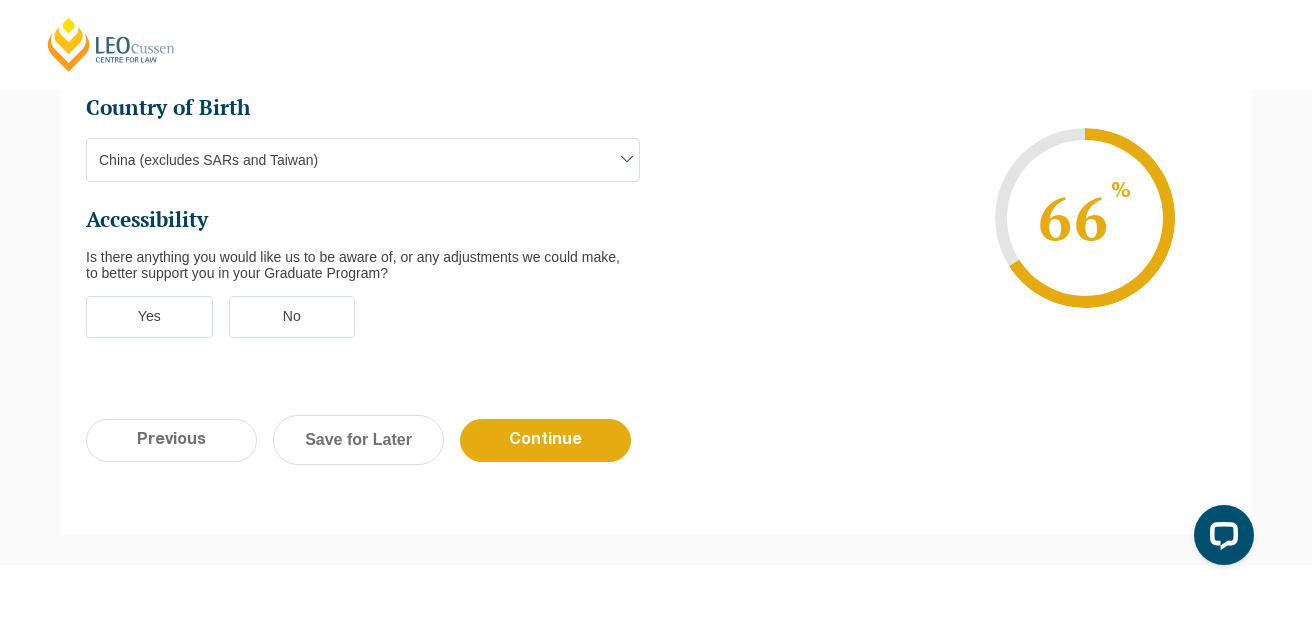 click on "No" at bounding box center (292, 317) 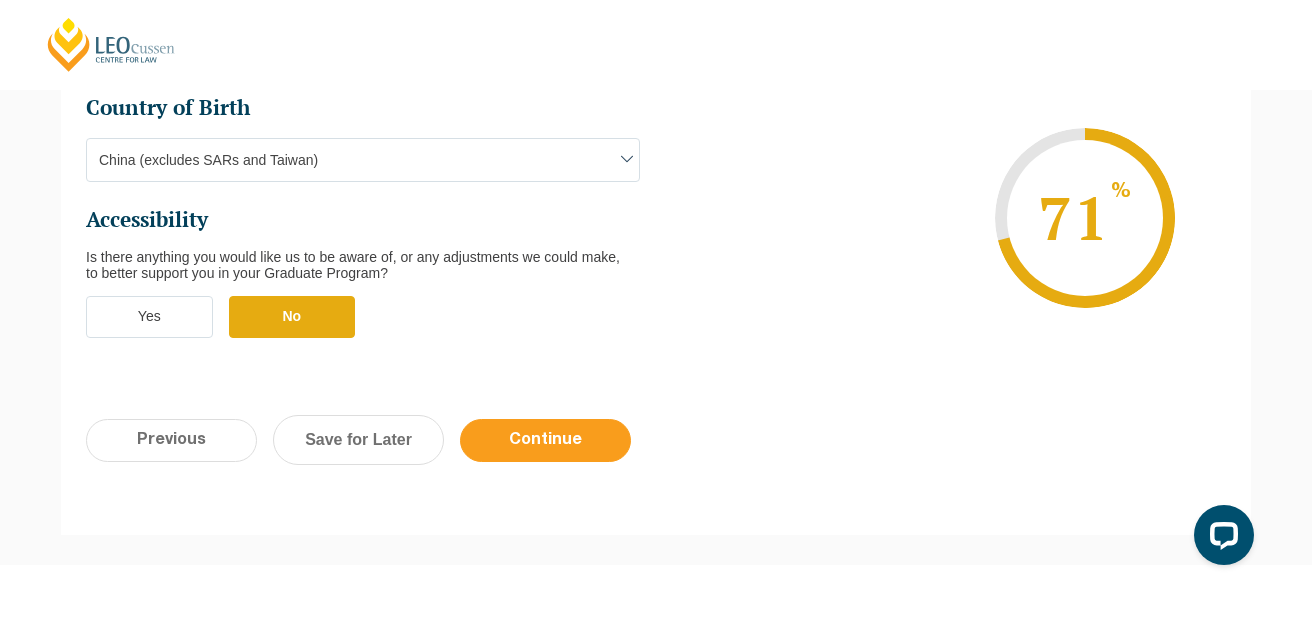 click on "Continue" at bounding box center [545, 440] 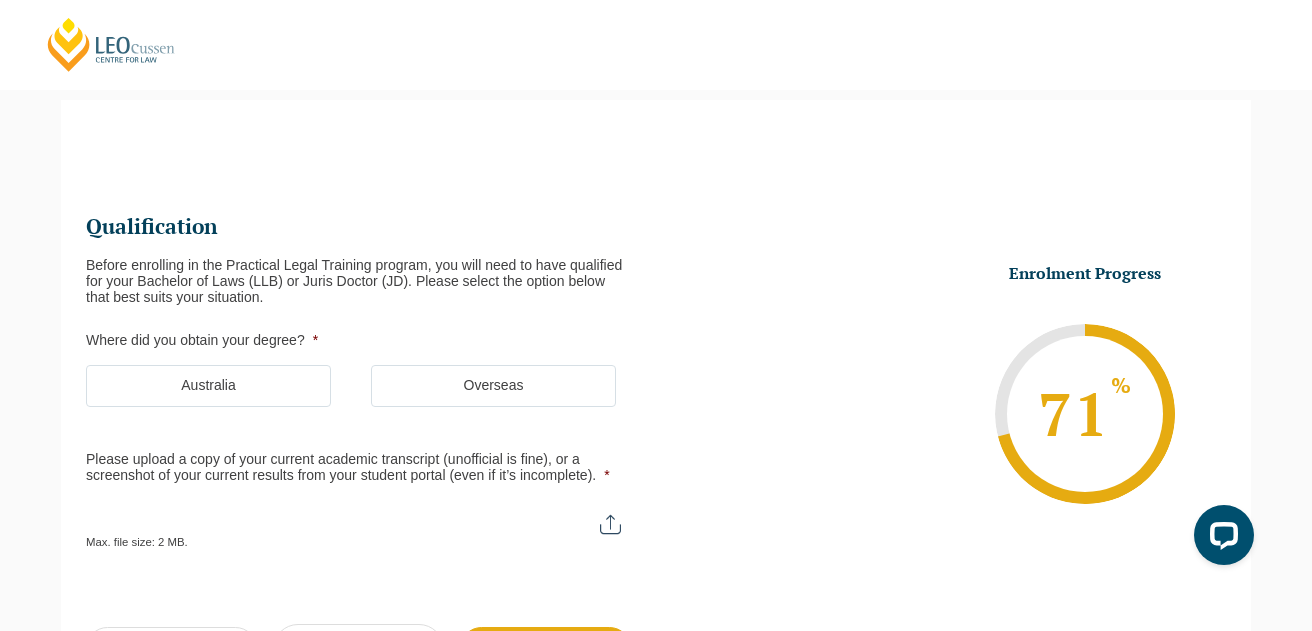scroll, scrollTop: 0, scrollLeft: 0, axis: both 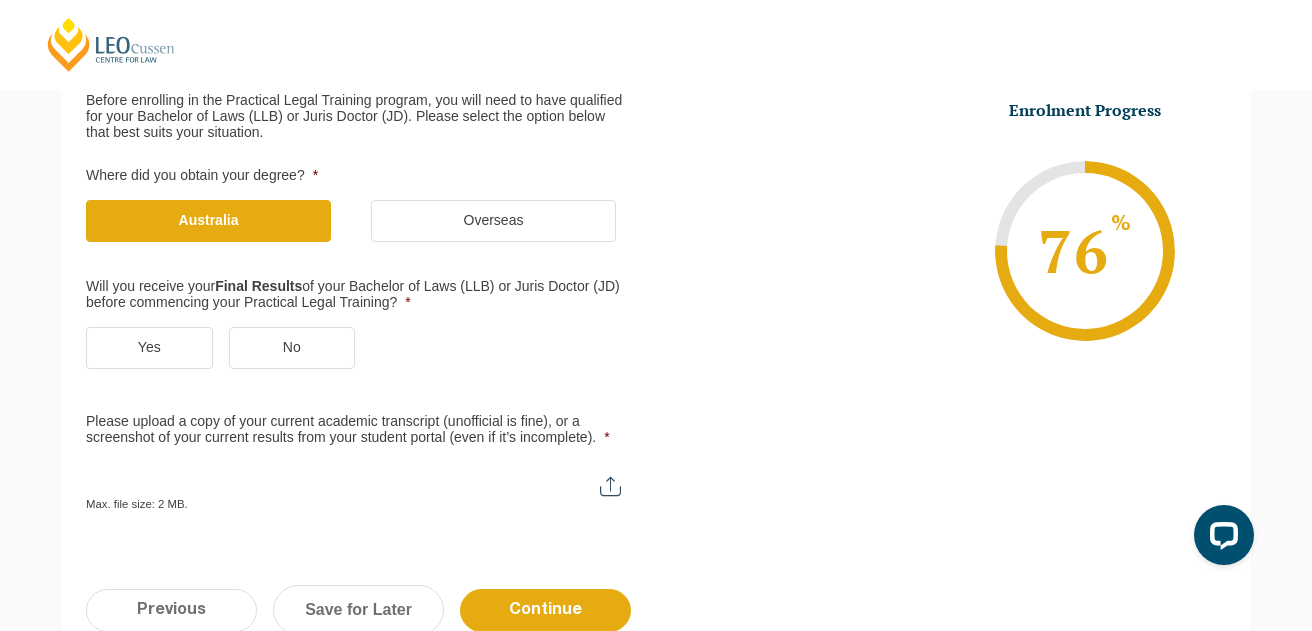 click on "Yes" at bounding box center [149, 348] 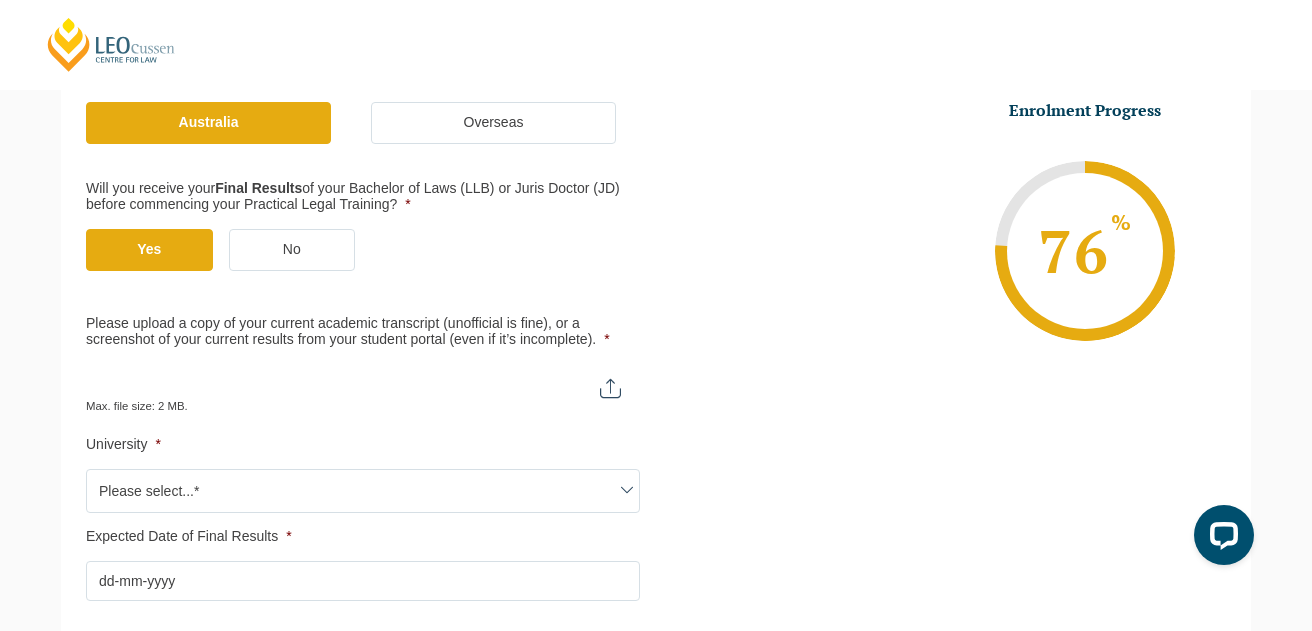 scroll, scrollTop: 453, scrollLeft: 0, axis: vertical 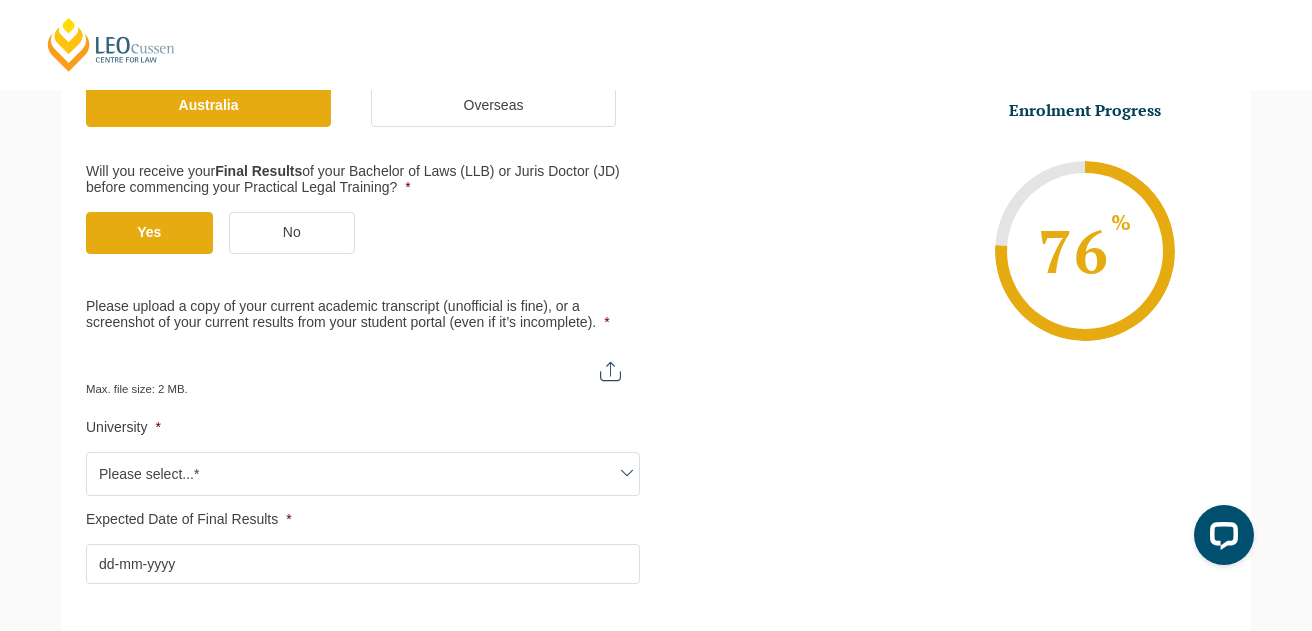 click on "Please upload a copy of your current academic transcript (unofficial is fine), or a screenshot of your current results from your student portal (even if it’s incomplete). *" at bounding box center [363, 364] 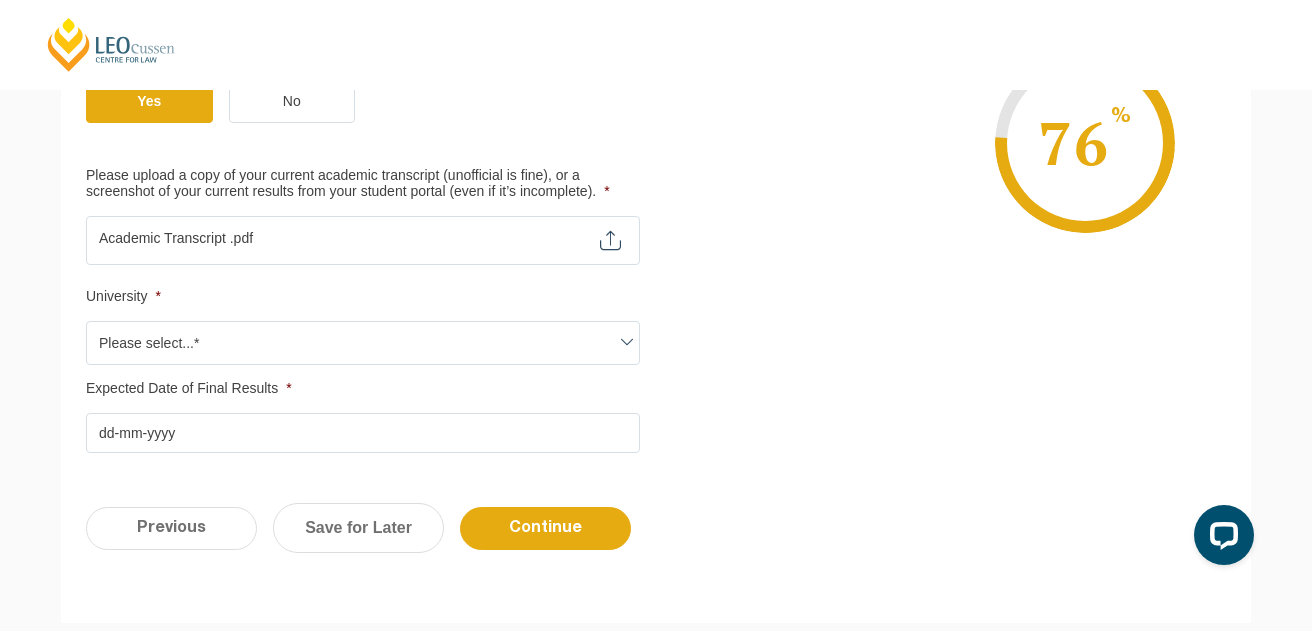 scroll, scrollTop: 653, scrollLeft: 0, axis: vertical 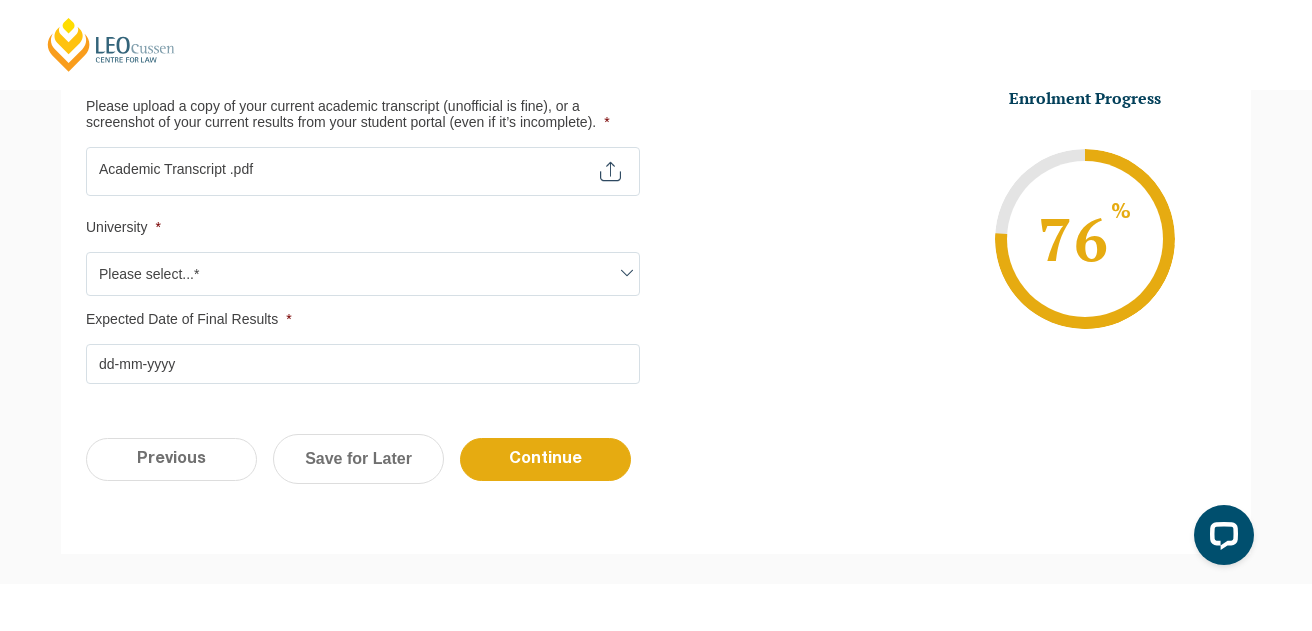 click on "Please select...*" at bounding box center [363, 274] 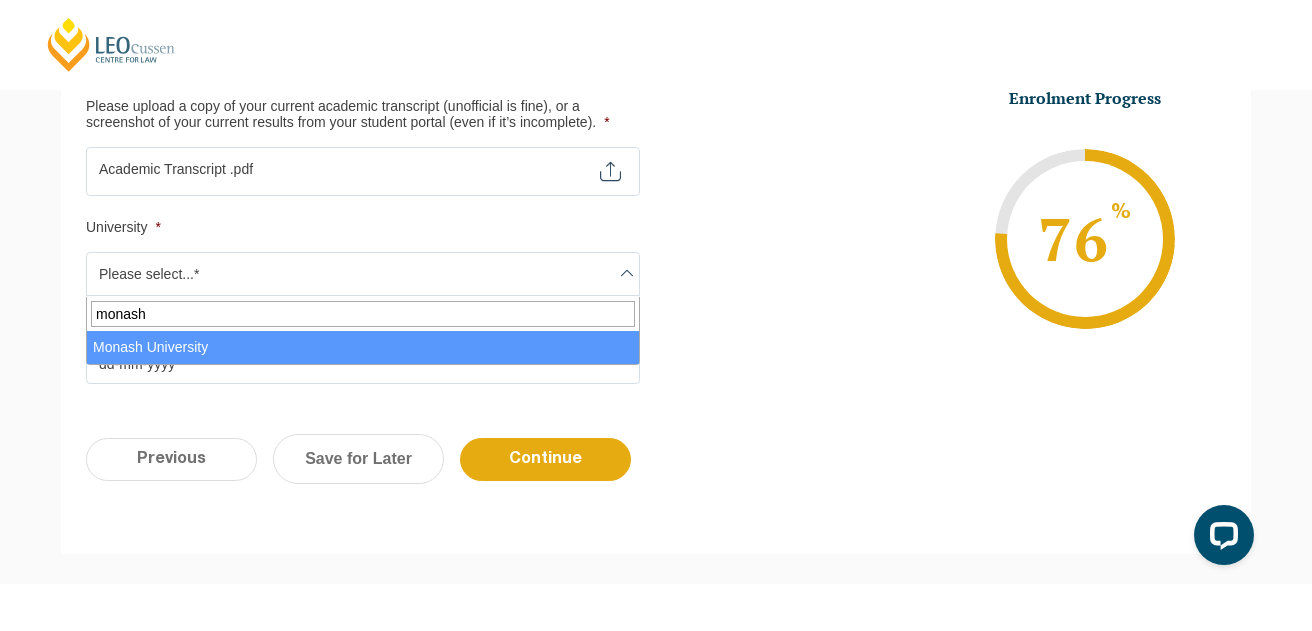 type on "monash" 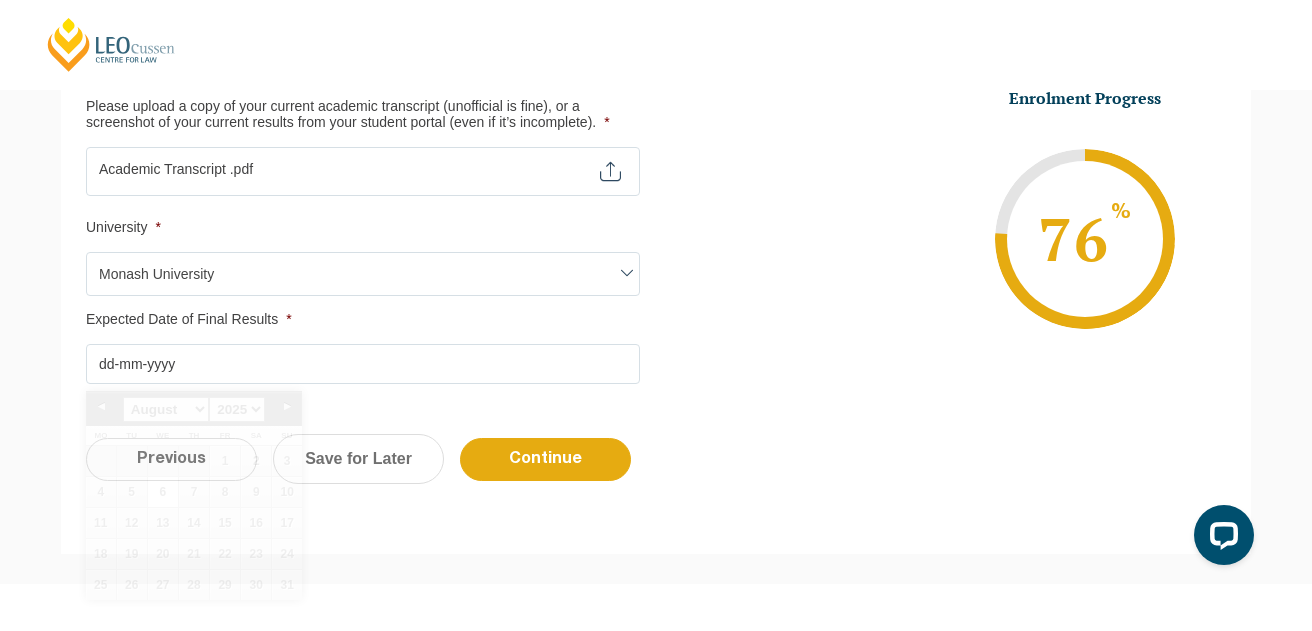 click on "Expected Date of Final Results *" at bounding box center (363, 364) 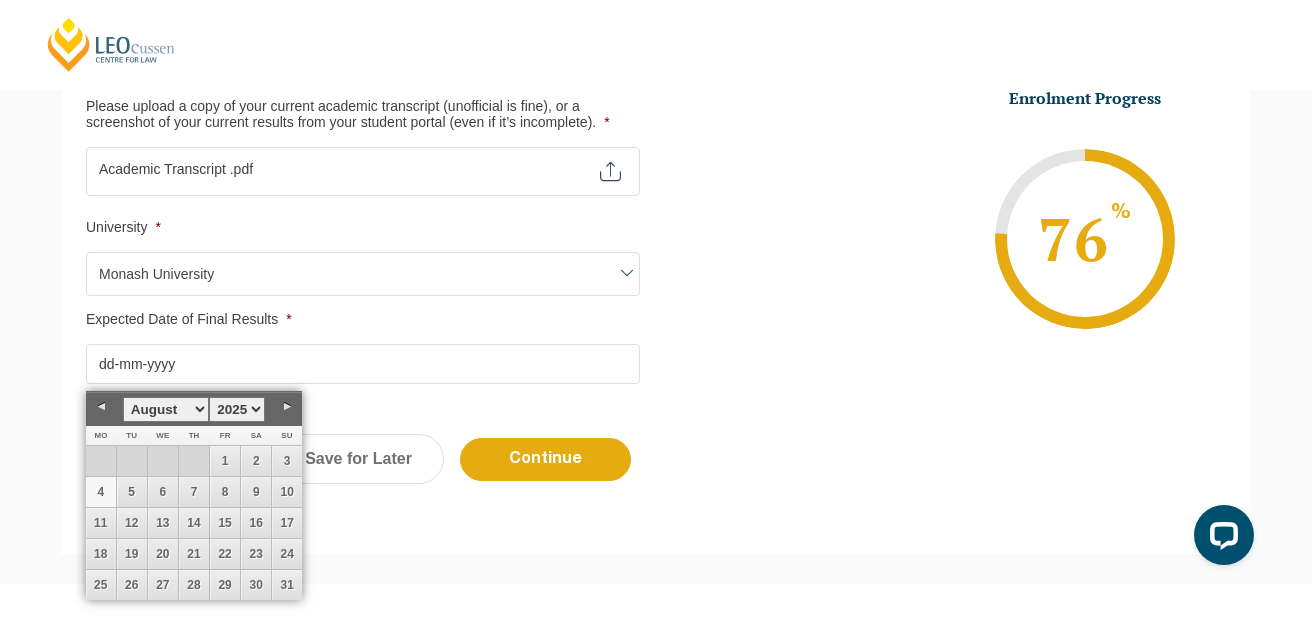 click on "4" at bounding box center (101, 492) 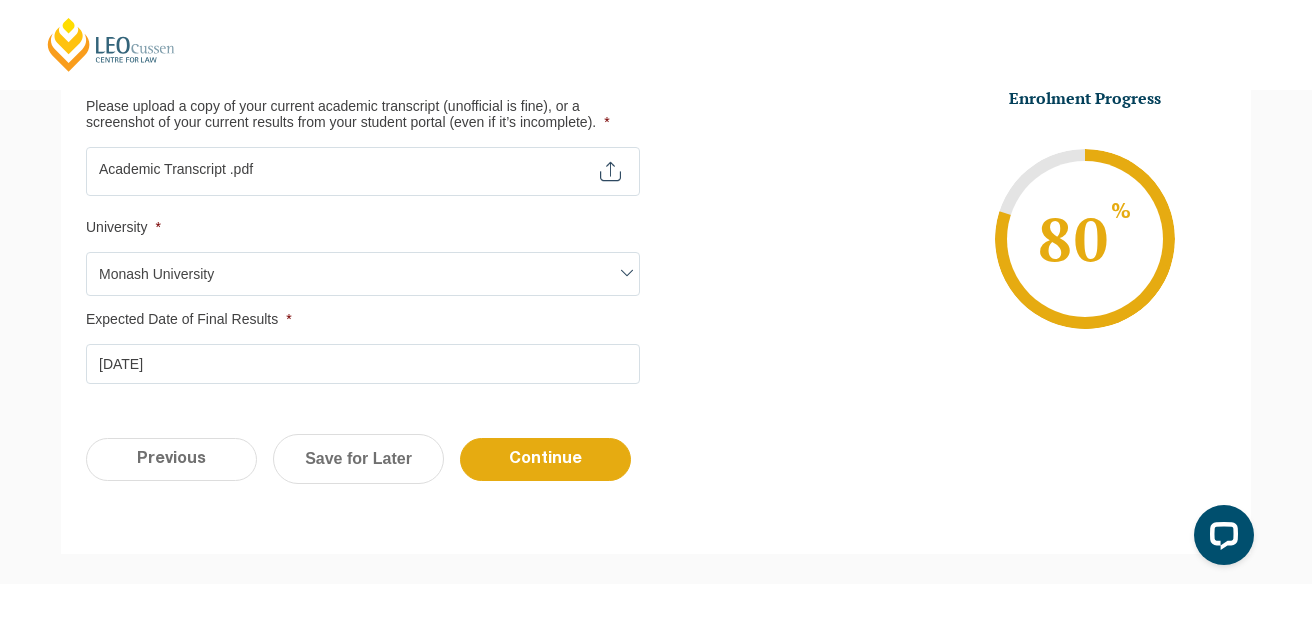 click on "Previous   Continue    Save for Later" at bounding box center (656, 469) 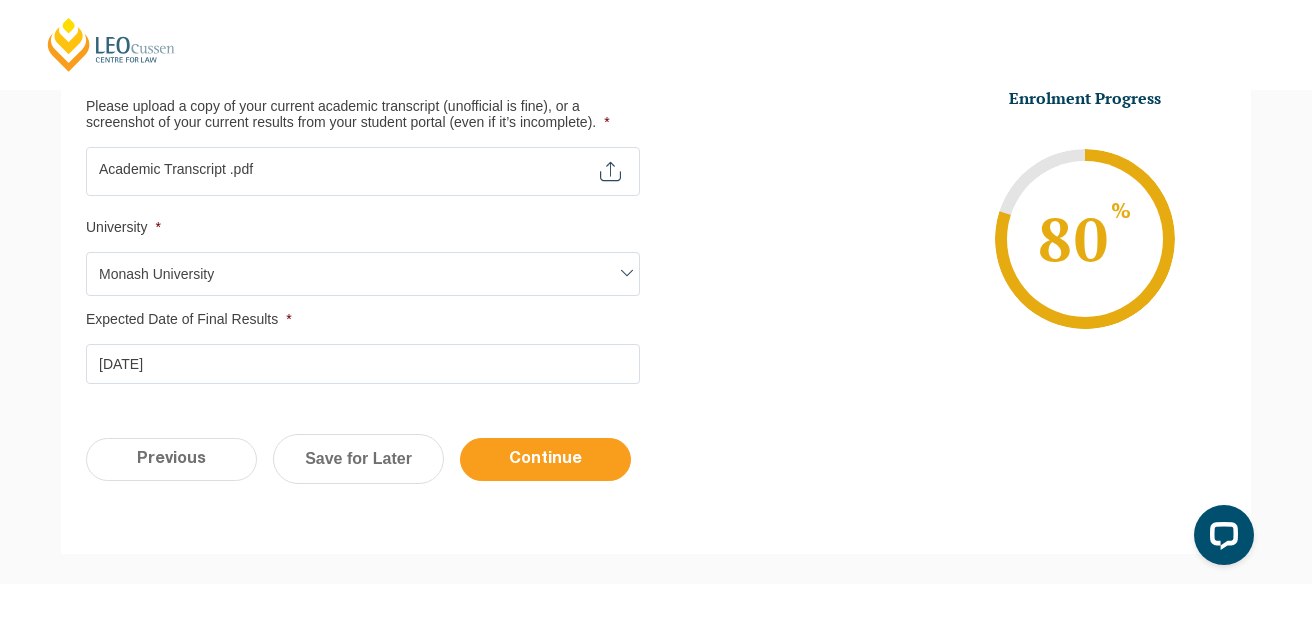 click on "Continue" at bounding box center (545, 459) 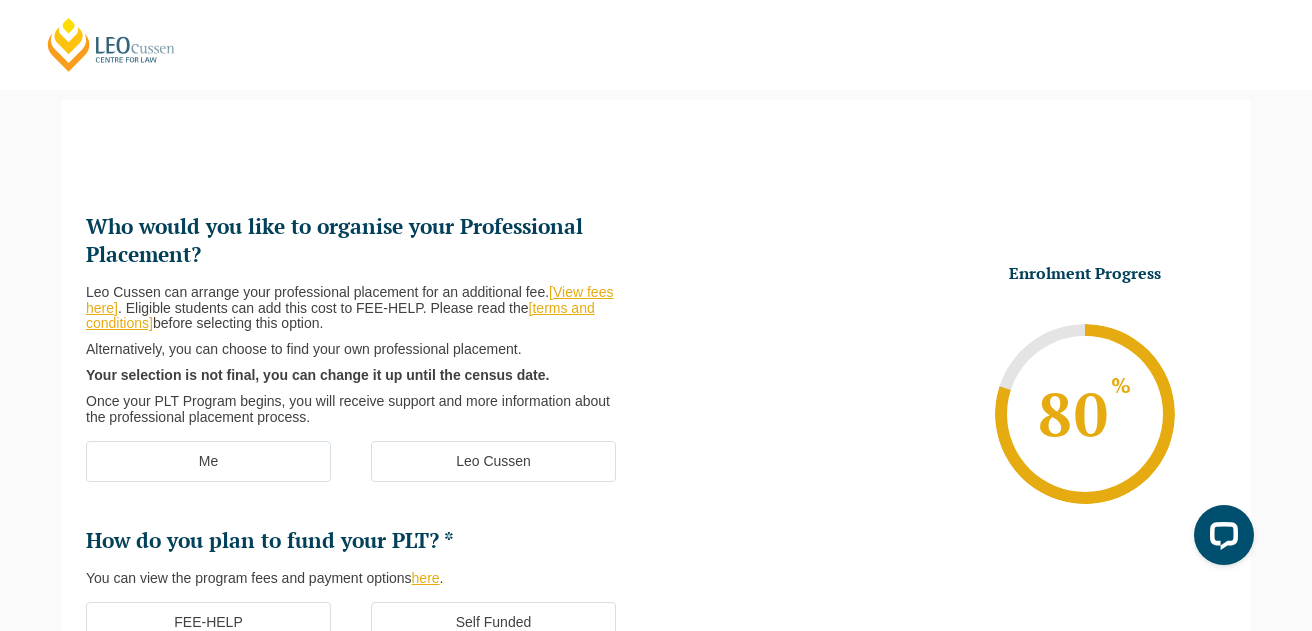 scroll, scrollTop: 266, scrollLeft: 0, axis: vertical 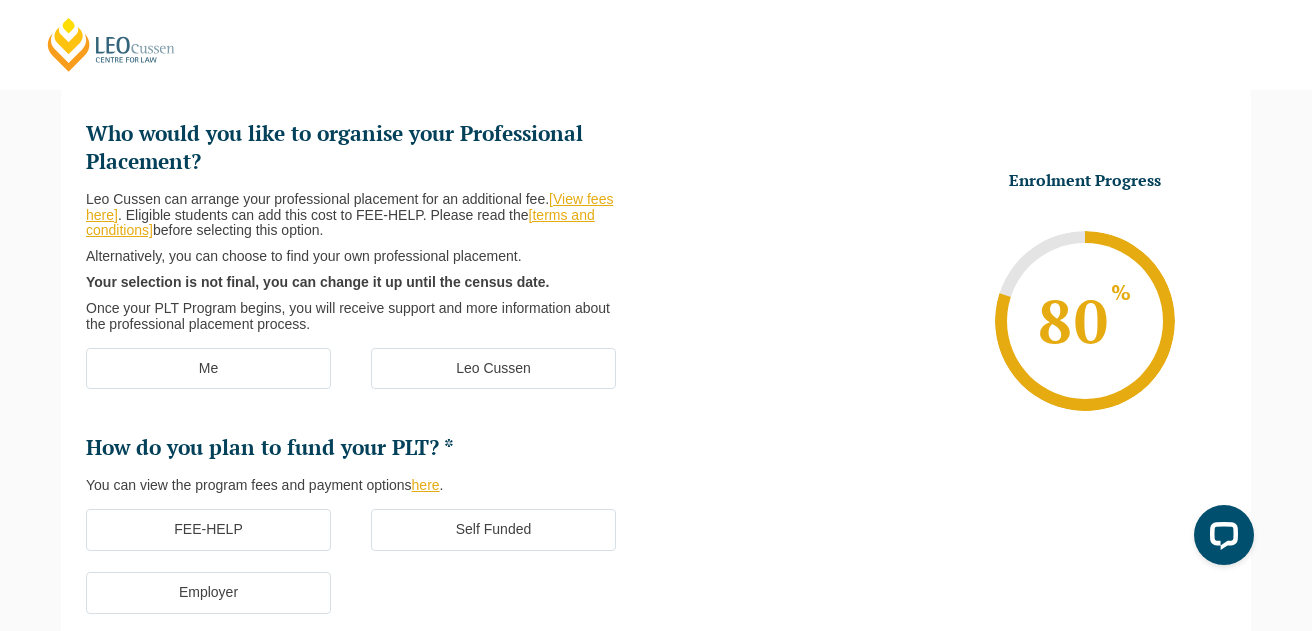 click on "Leo Cussen" at bounding box center (493, 369) 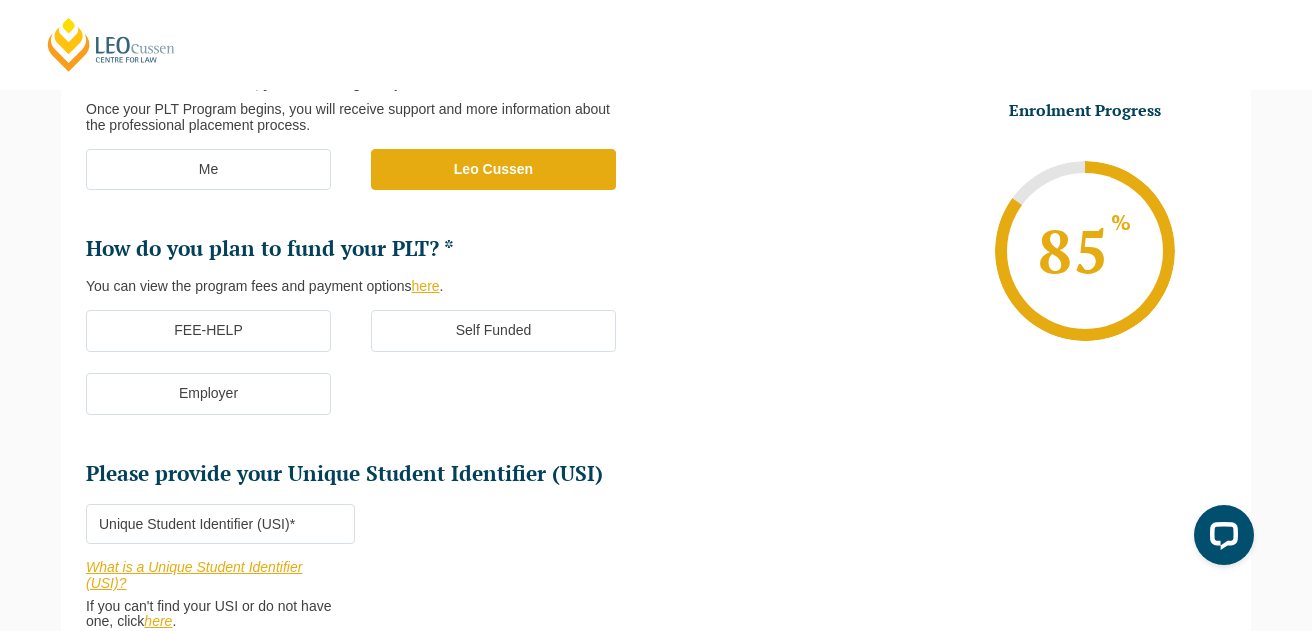 scroll, scrollTop: 468, scrollLeft: 0, axis: vertical 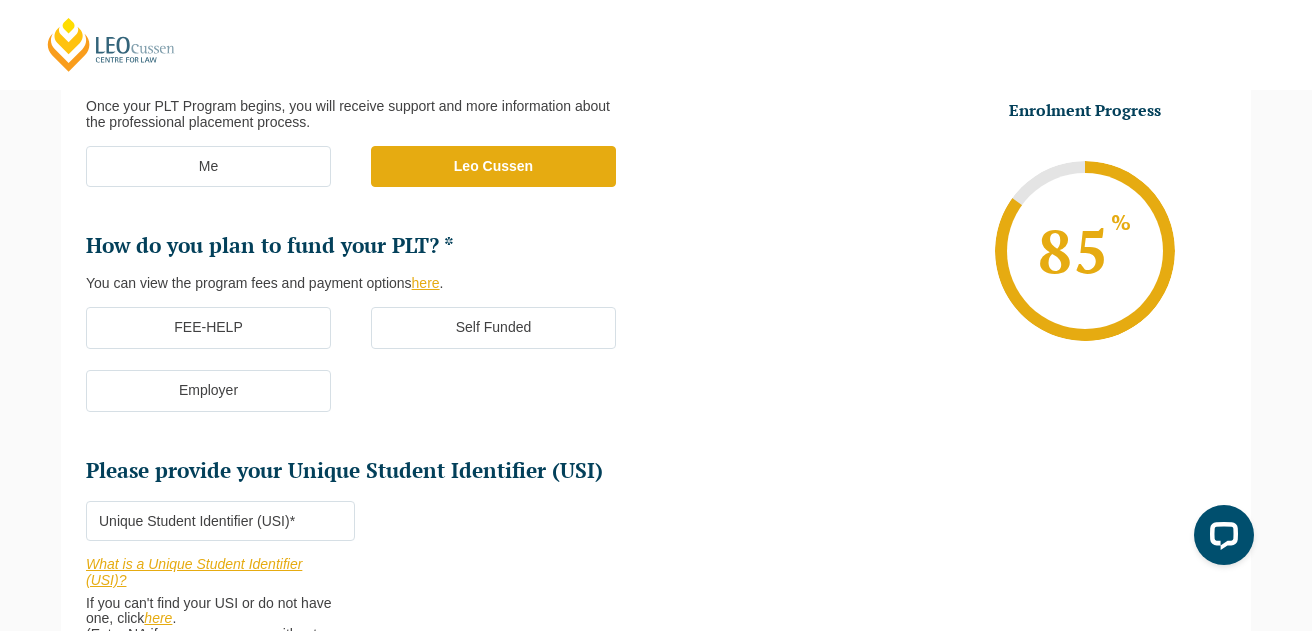 click on "FEE-HELP" at bounding box center [208, 328] 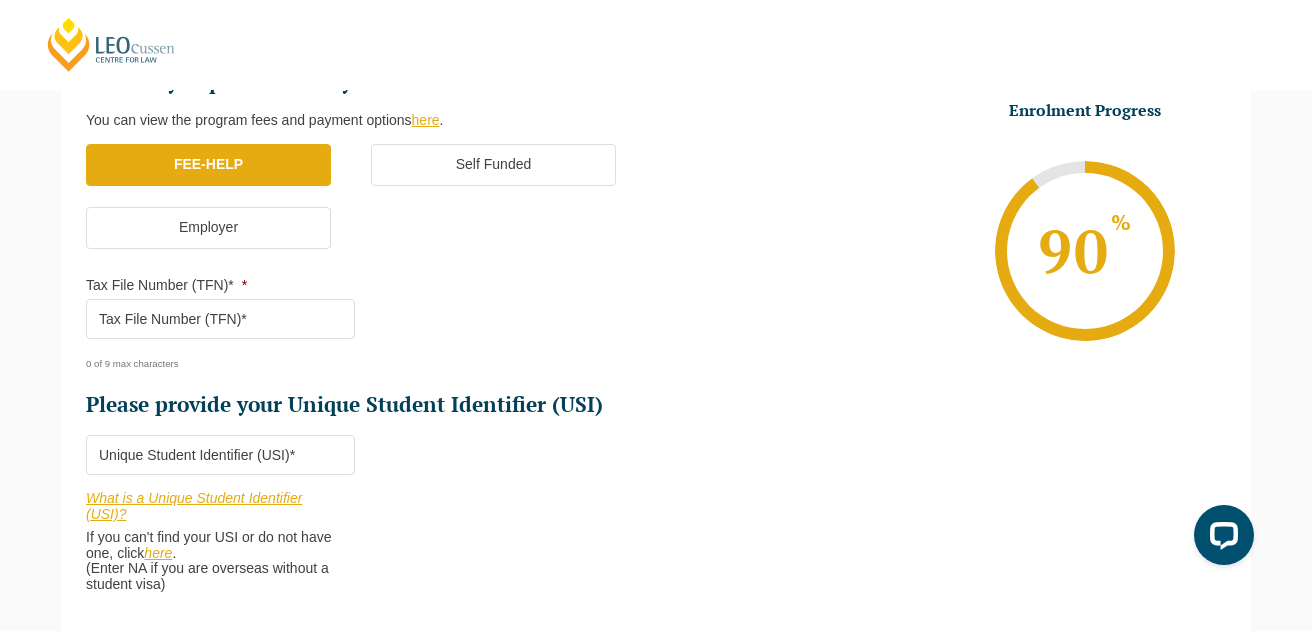 scroll, scrollTop: 639, scrollLeft: 0, axis: vertical 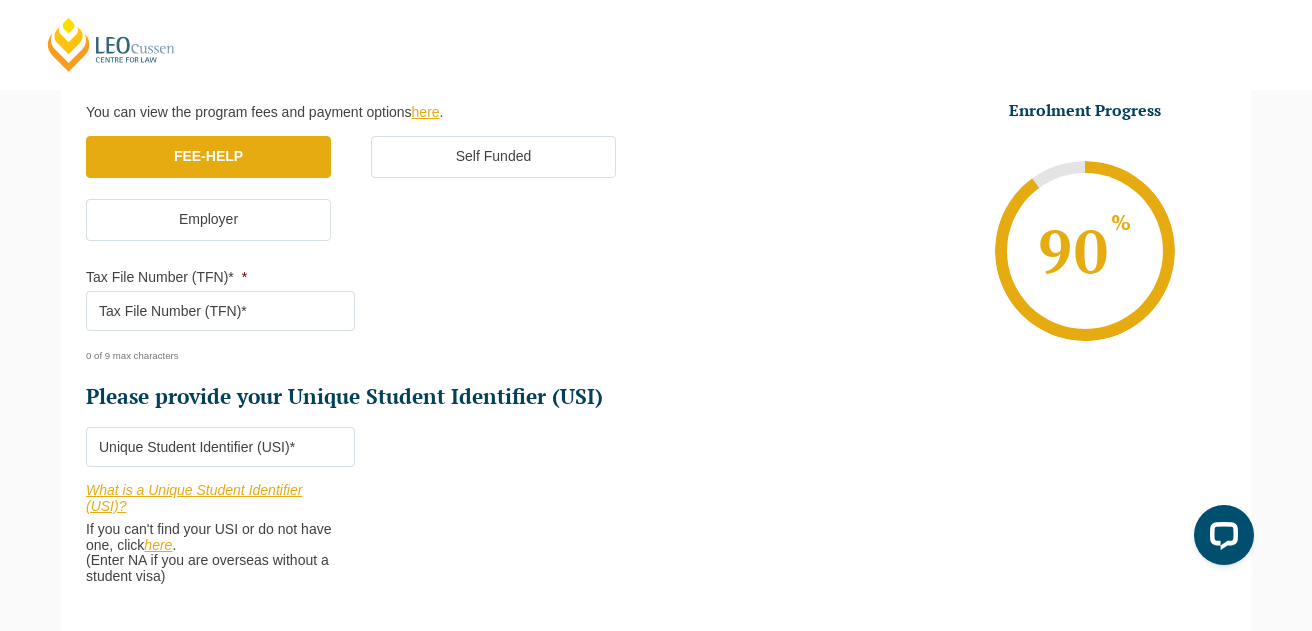 click on "Tax File Number (TFN)* *" at bounding box center [220, 311] 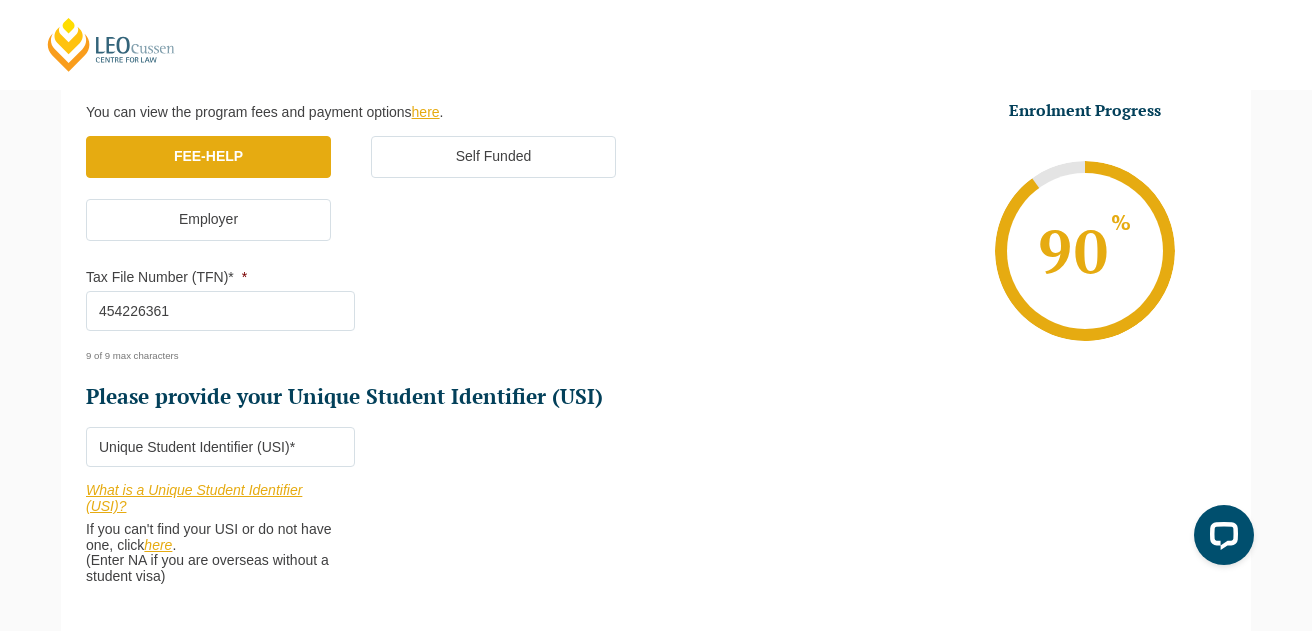 type on "454226361" 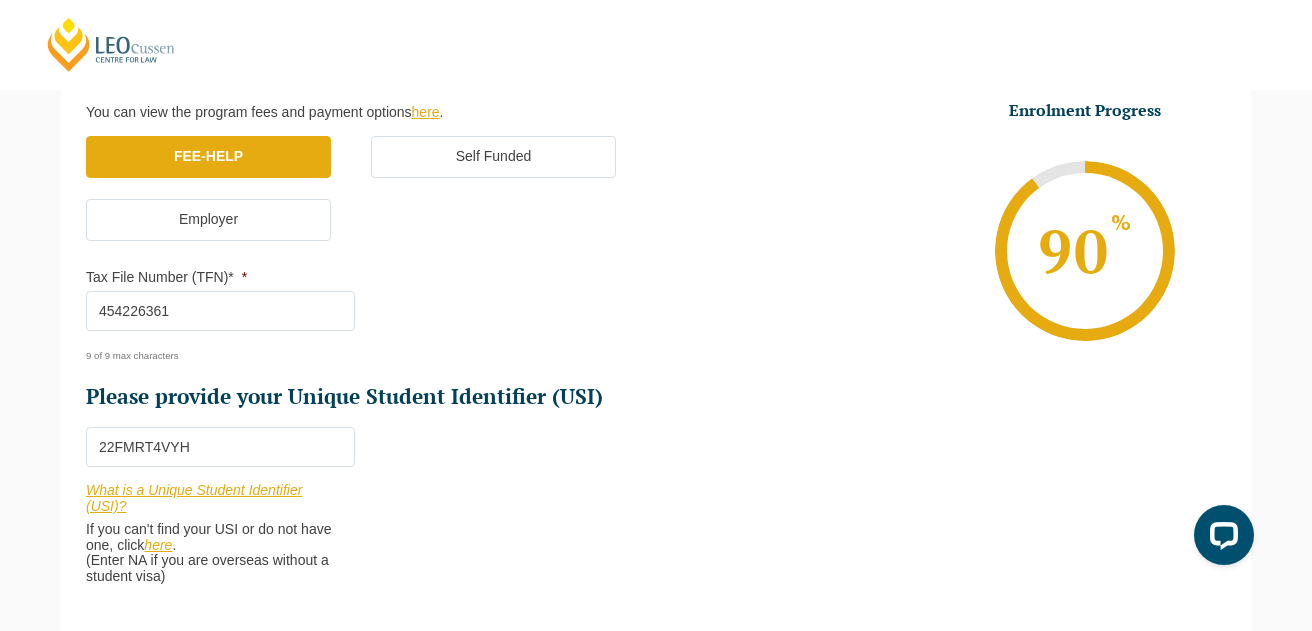 type on "22FMRT4VYH" 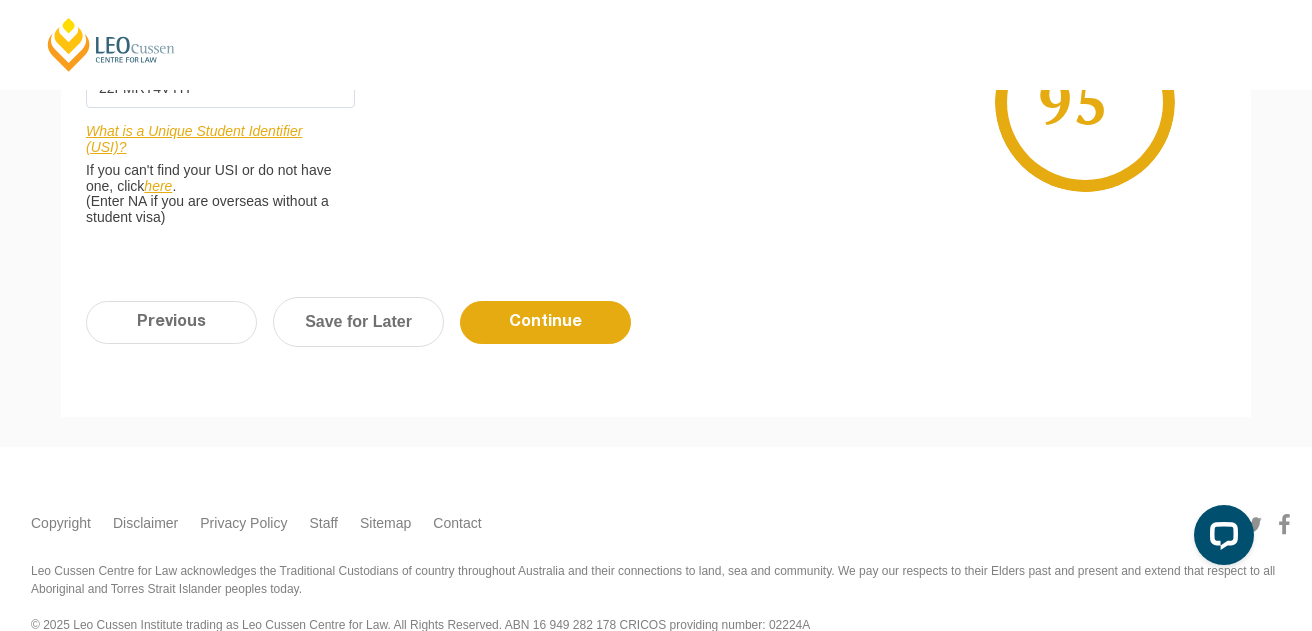 scroll, scrollTop: 1032, scrollLeft: 0, axis: vertical 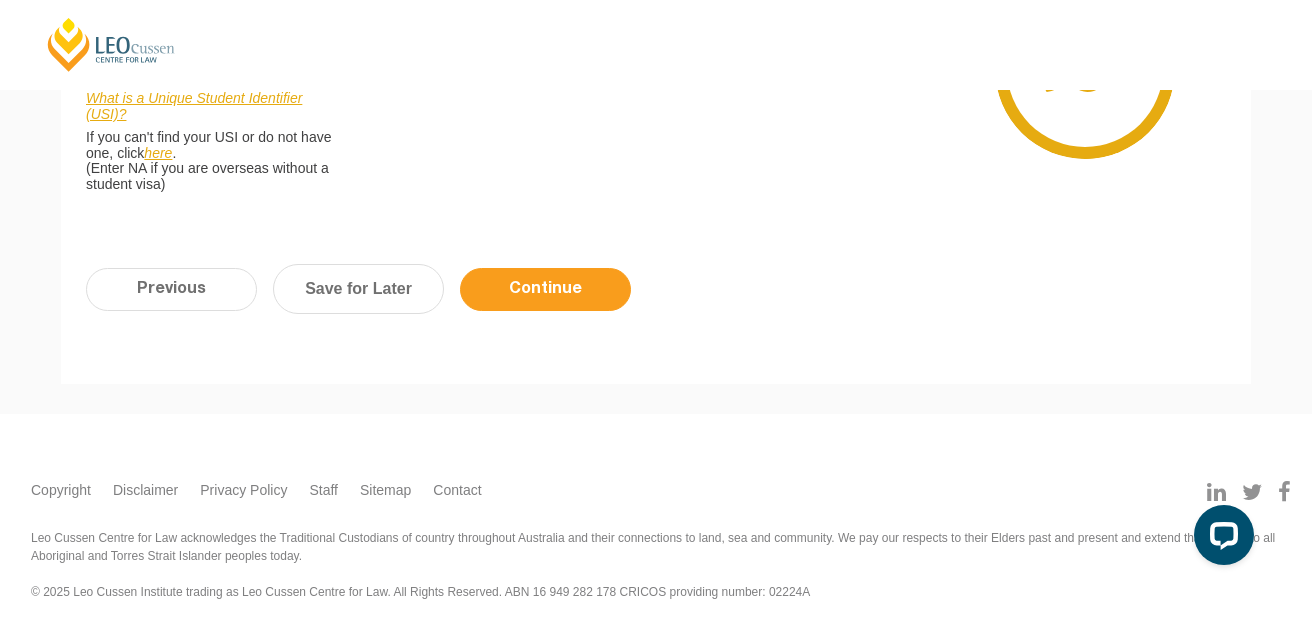 click on "Continue" at bounding box center (545, 289) 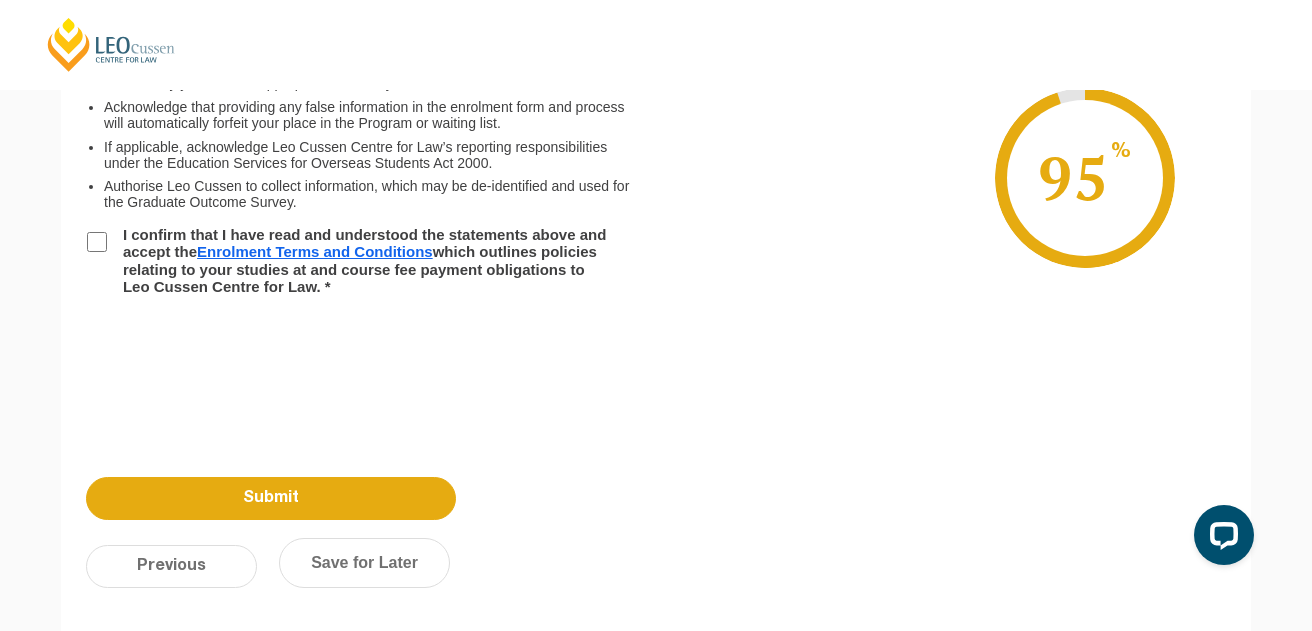 scroll, scrollTop: 173, scrollLeft: 0, axis: vertical 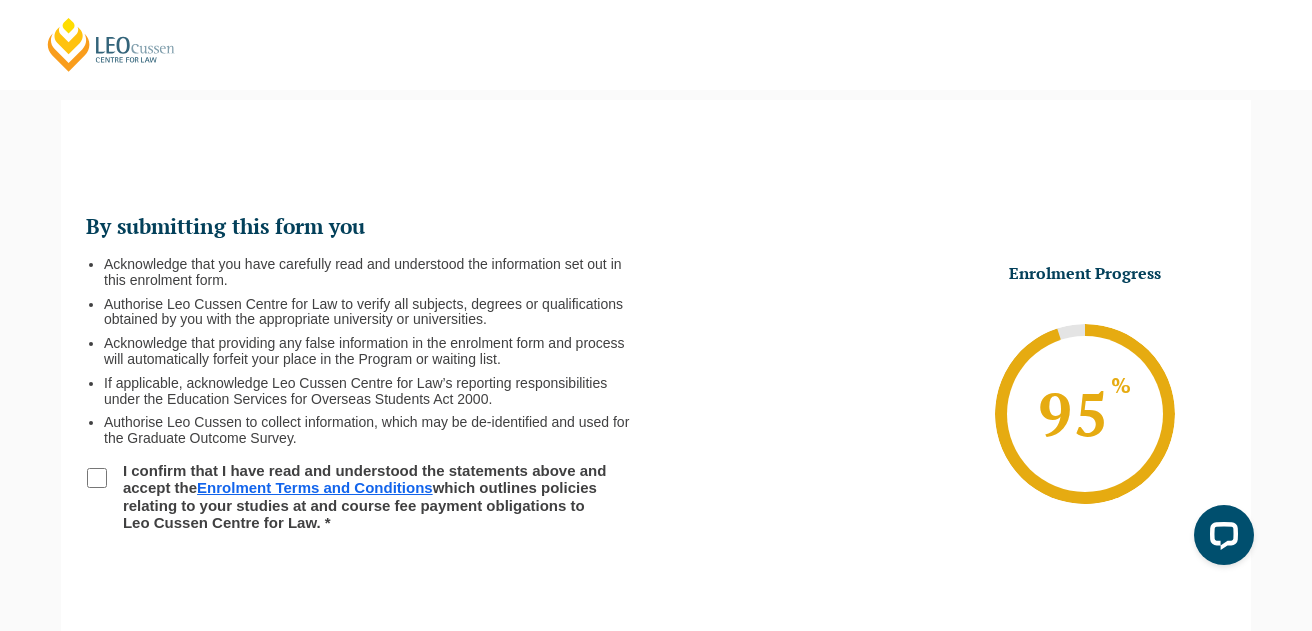 click on "I confirm that I have read and understood the statements above and accept the  Enrolment Terms and Conditions  which outlines policies relating to your studies at and course fee payment obligations to Leo Cussen Centre for Law. *" at bounding box center [97, 478] 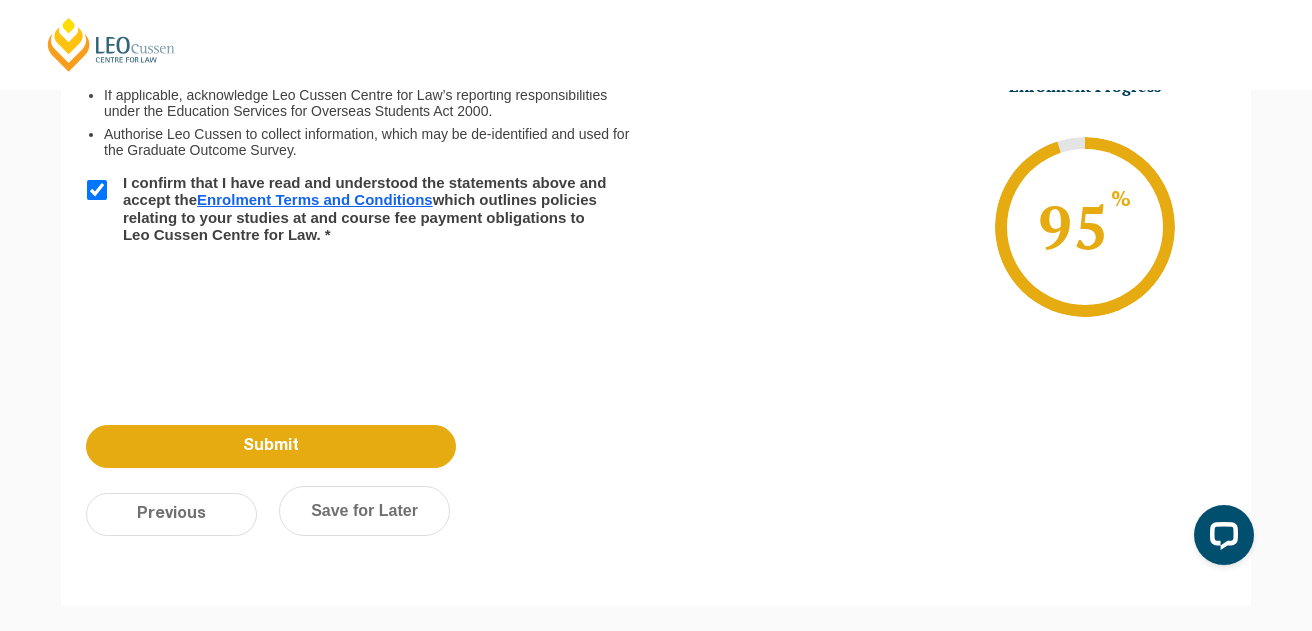 scroll, scrollTop: 462, scrollLeft: 0, axis: vertical 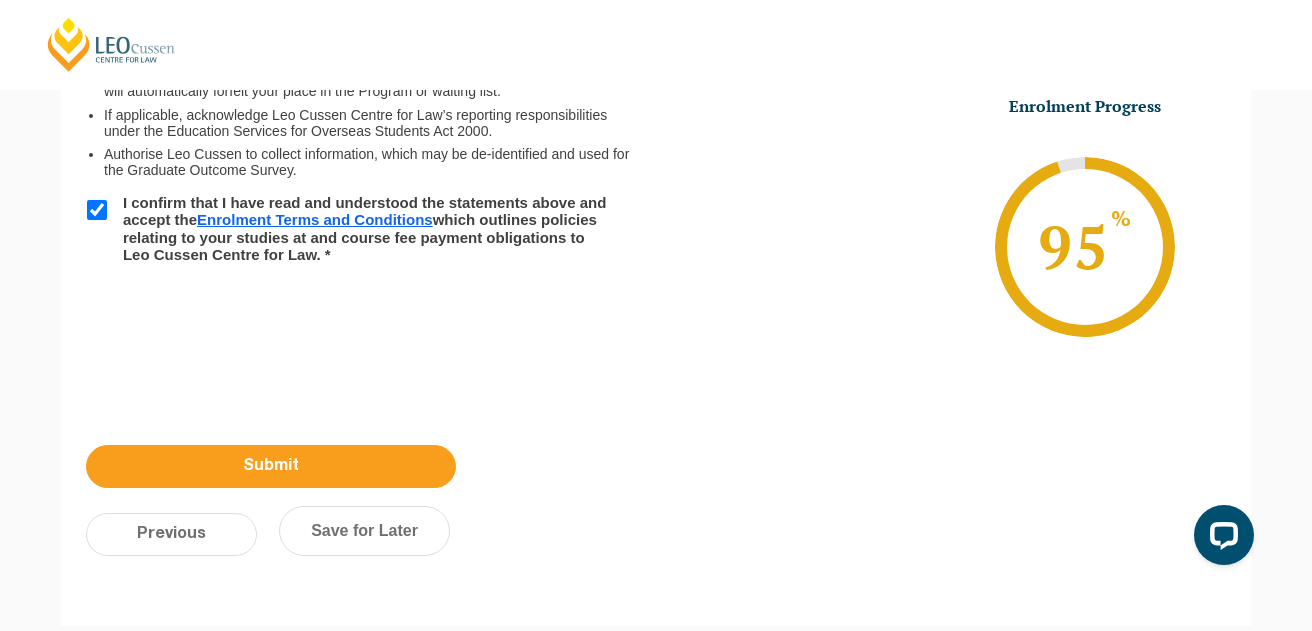 click on "Submit" at bounding box center (271, 466) 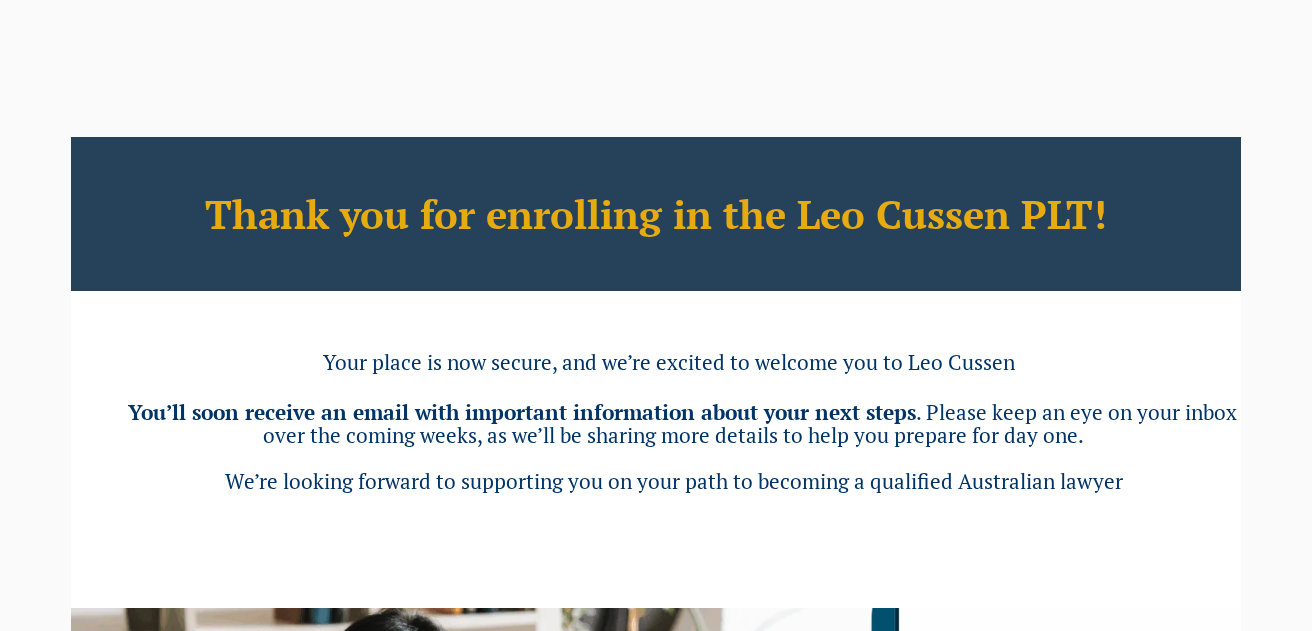 scroll, scrollTop: 0, scrollLeft: 0, axis: both 